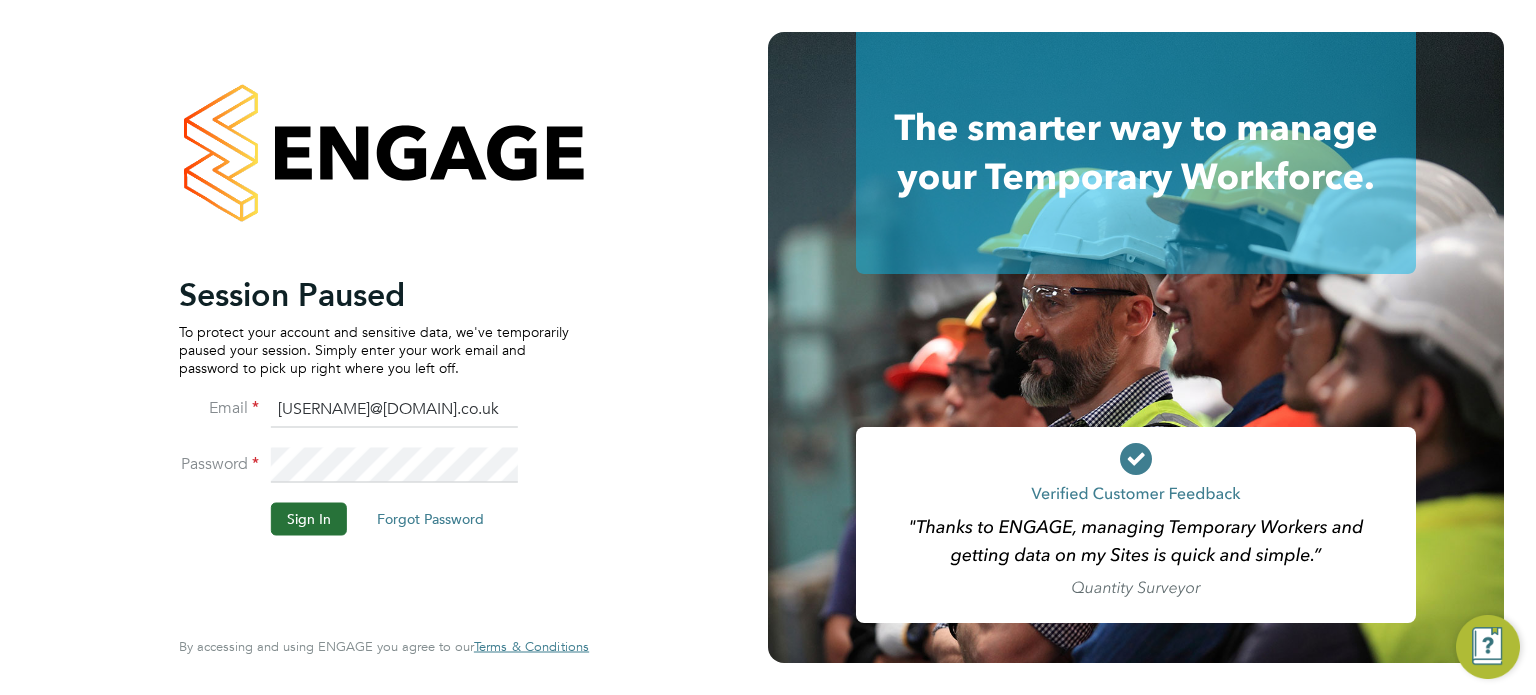 scroll, scrollTop: 0, scrollLeft: 0, axis: both 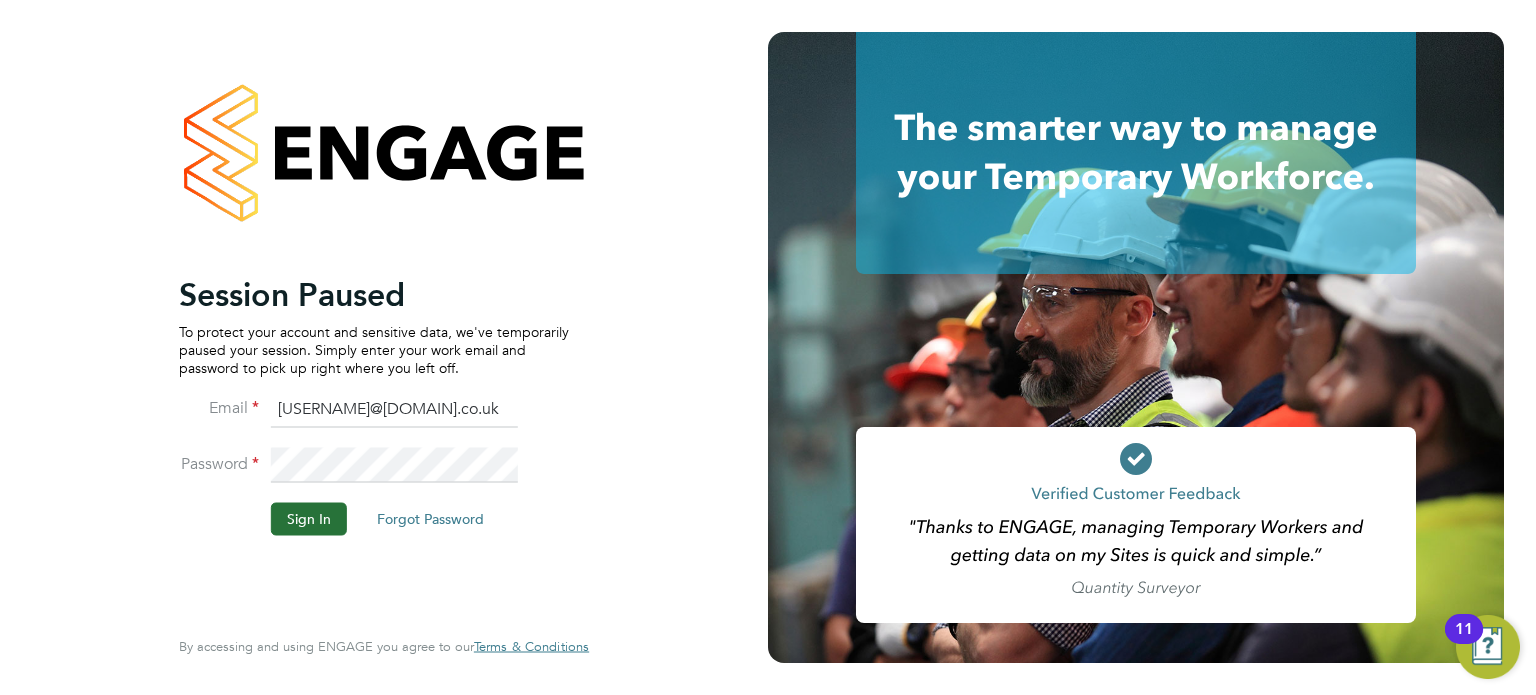 click 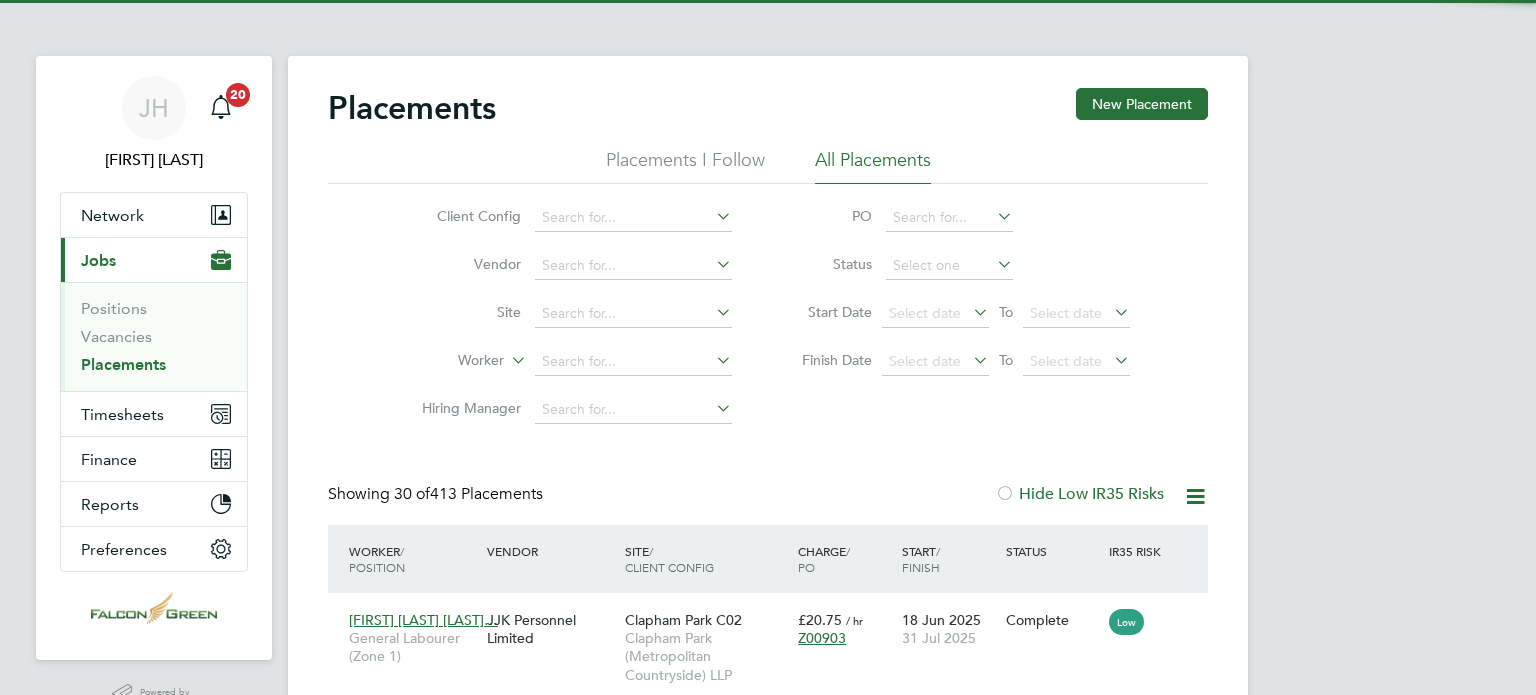 scroll, scrollTop: 0, scrollLeft: 0, axis: both 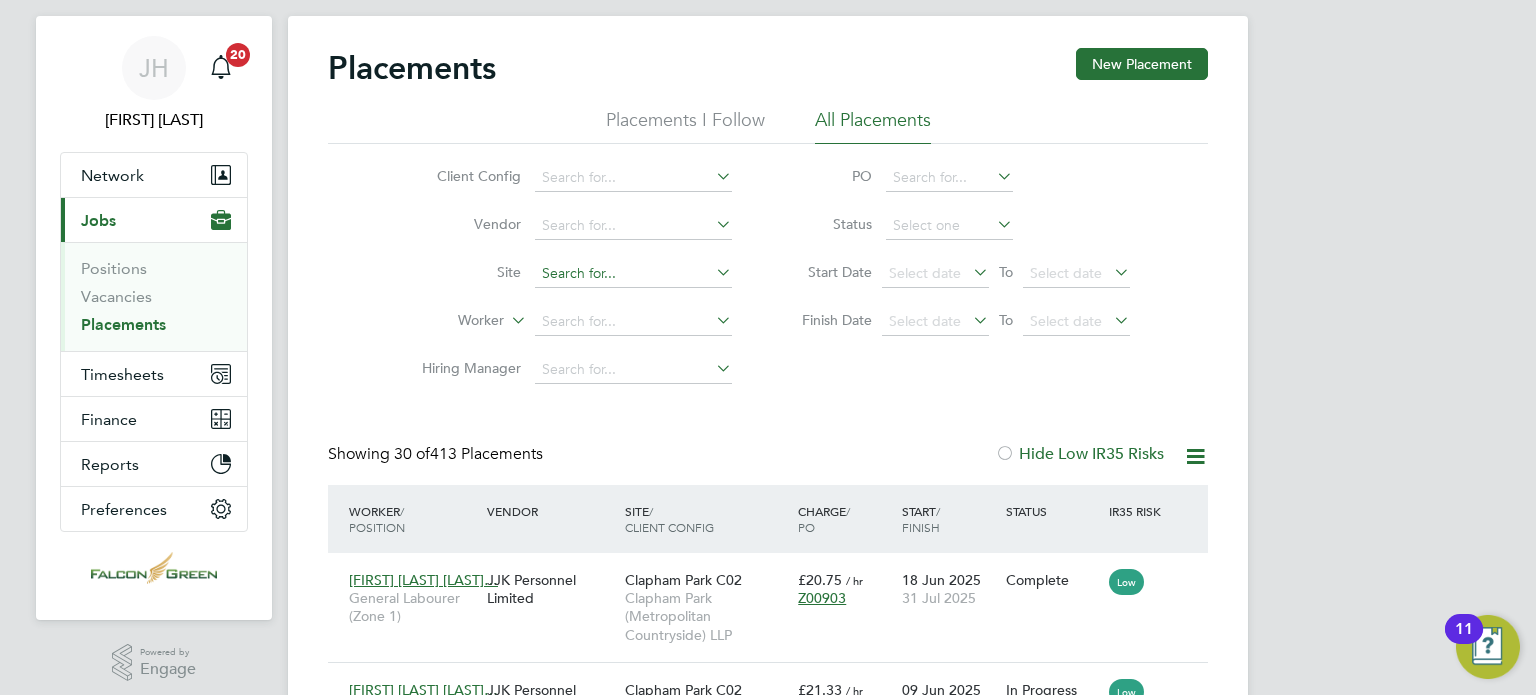 click 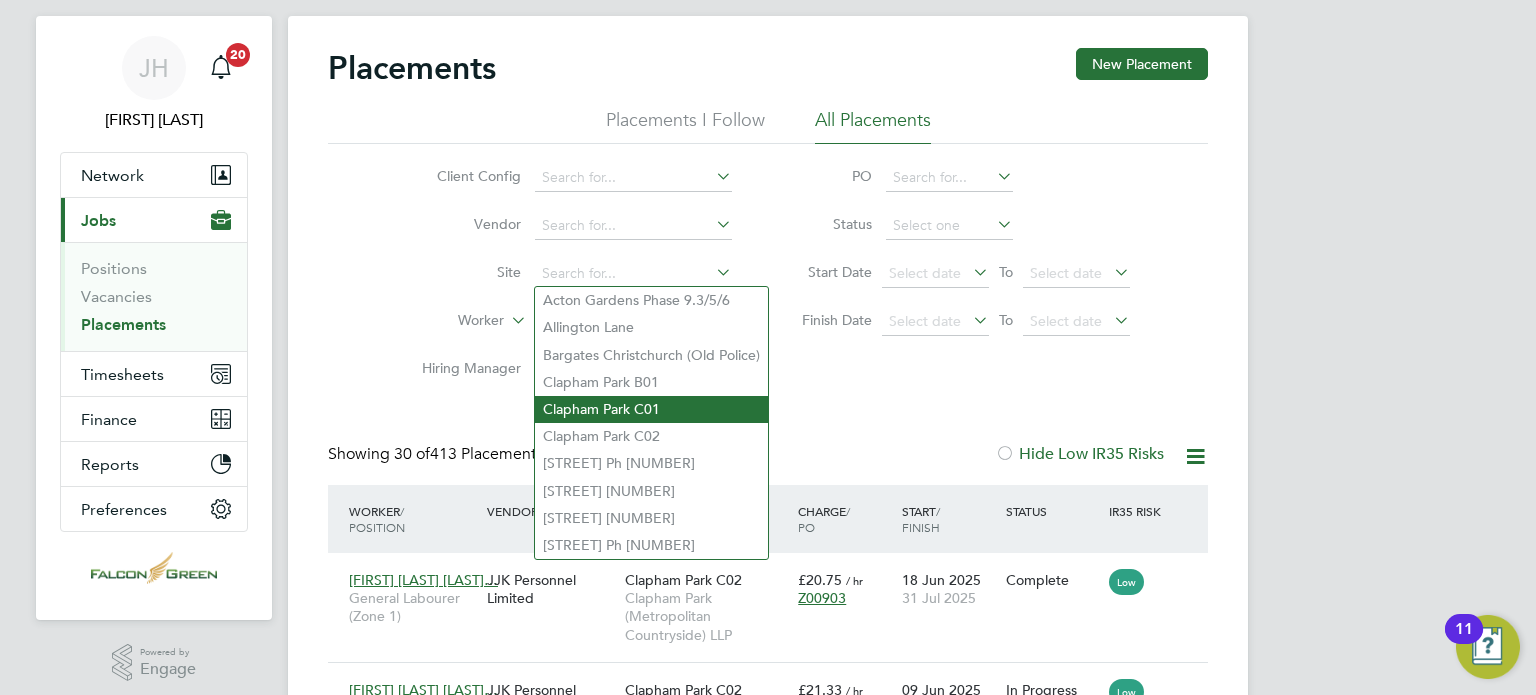 click on "Clapham Park C01" 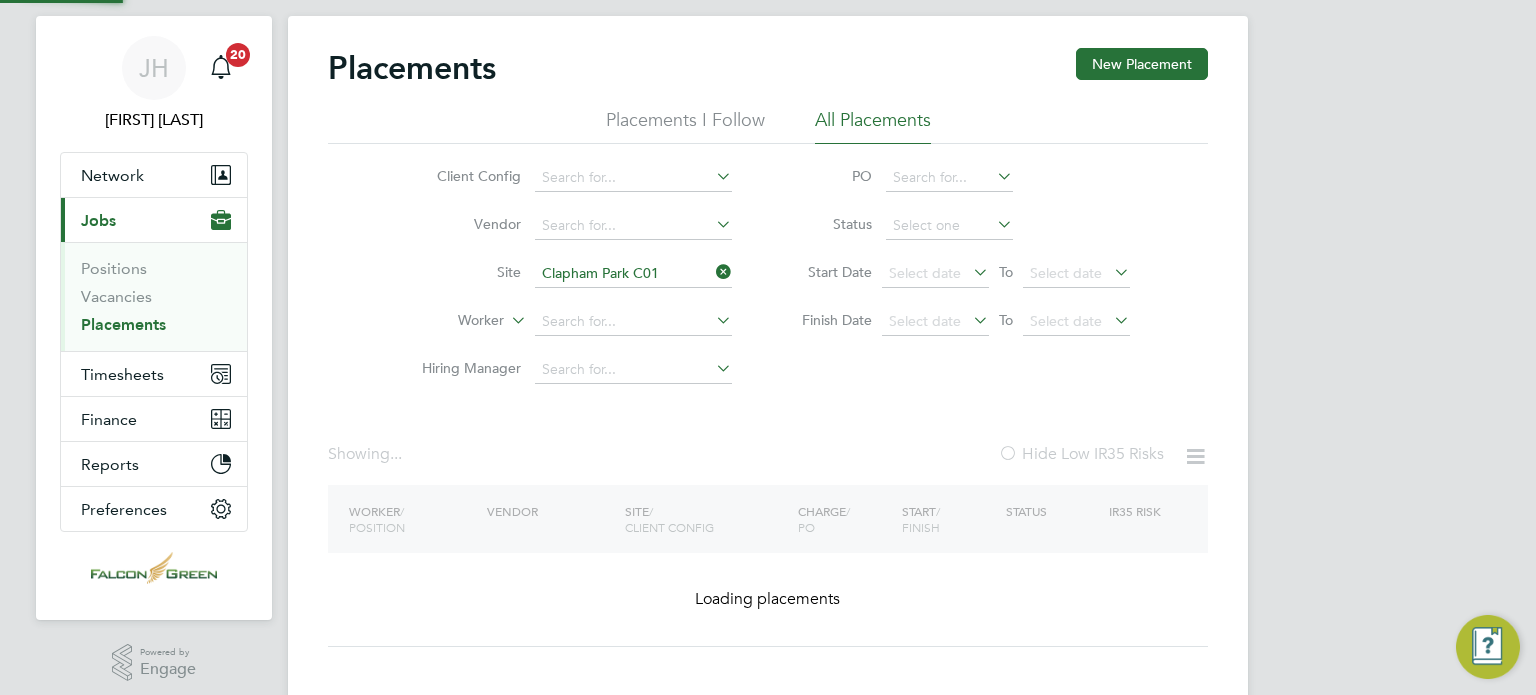click on "Client Config   Vendor     Site   Clapham Park C01   Worker     Hiring Manager   PO   Status   Start Date
Select date
To
Select date
Finish Date
Select date
To
Select date" 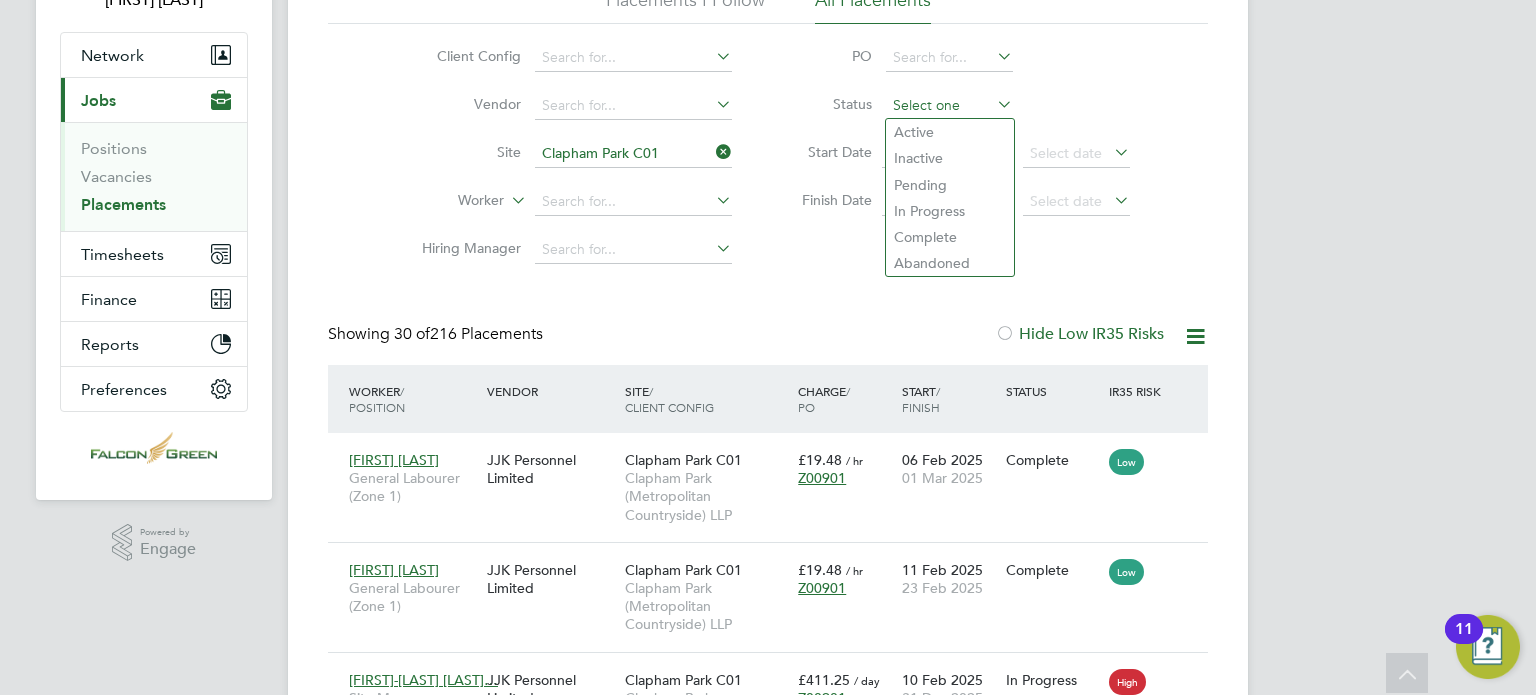 click 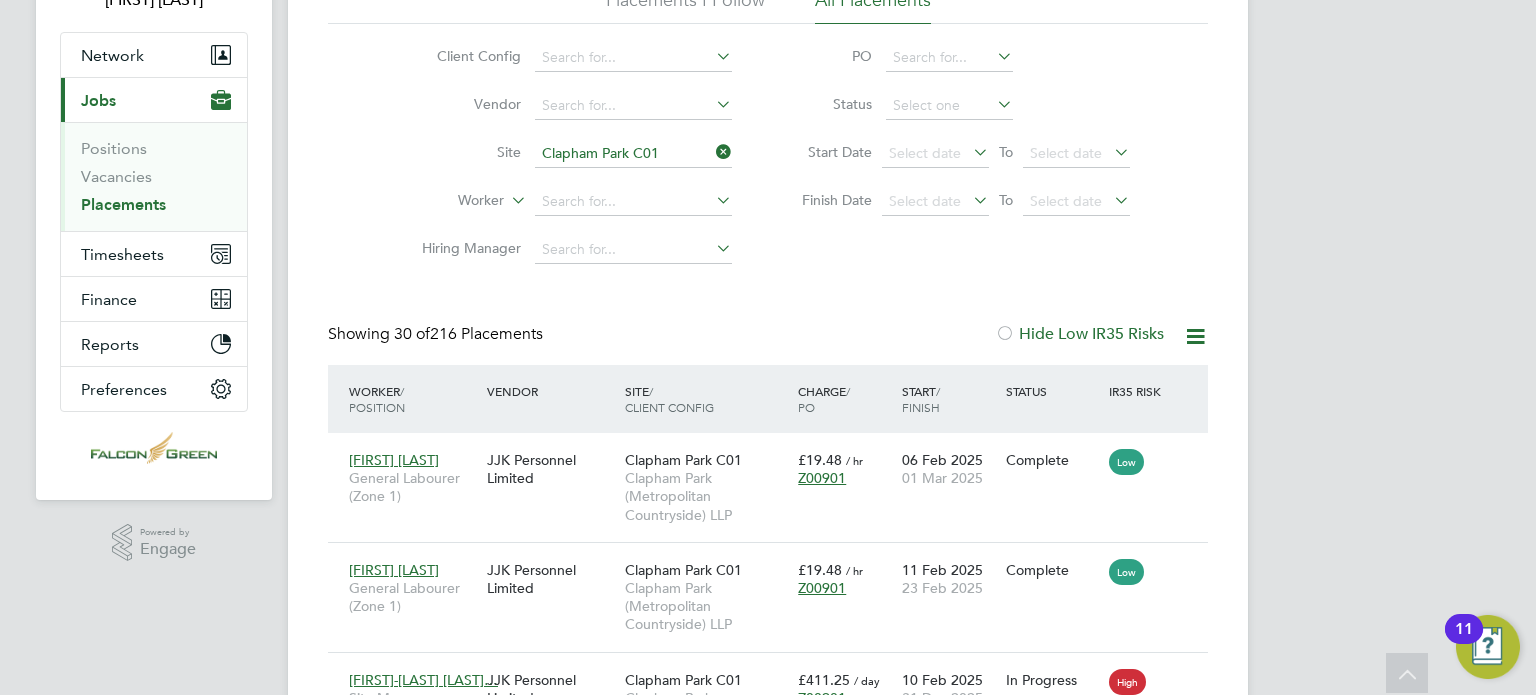 click on "Active" 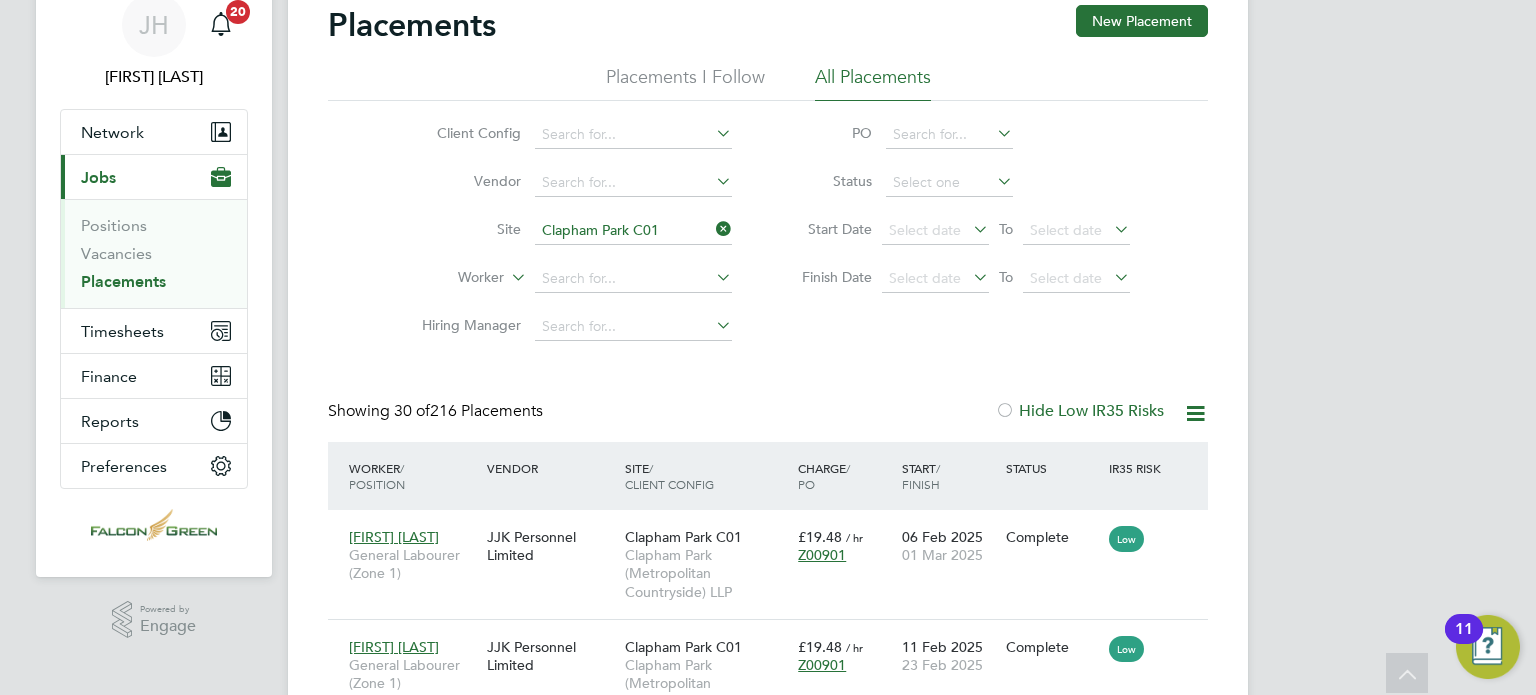type on "Active" 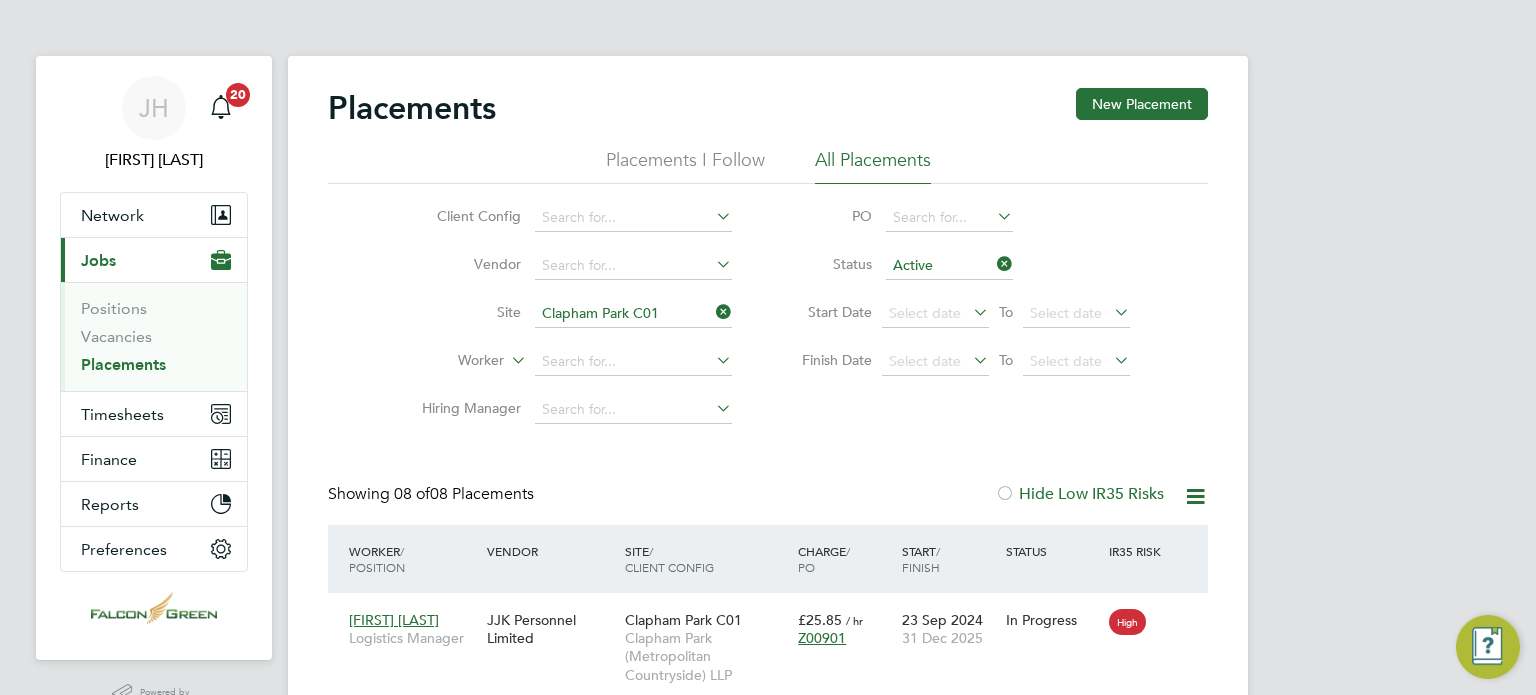 click on "Placements New Placement Placements I Follow All Placements Client Config   Vendor     Site   Clapham Park C01   Worker     Hiring Manager   PO   Status   Active Start Date
Select date
To
Select date
Finish Date
Select date
To
Select date
Showing   08 of  08 Placements Hide Low IR35 Risks Worker  / Position Vendor Site / Client Config Charge  / PO Start  / Finish Status IR35 Risk Victor Certan Logistics Manager JJK Personnel Limited Clapham Park C01 Clapham Park (Metropolitan Countryside) LLP £25.85   / hr Z00901 23 Sep 2024 31 Dec 2025 In Progress High Winston Branker Traffic Marshall (CPCS) Clapham JJK Personnel Limited Clapham Park C01 Clapham Park (Metropolitan Countryside) LLP £24.19   / hr Z00901 14 Oct 2024 31 Dec 2025 In Progress Low Gabriela Gheorghi Welfare Laborer (Zone 1) JJK Personnel Limited Clapham Park C01 Clapham Park (Metropolitan Countryside) LLP £20.75   / hr Z00901 14 Oct 2024 31 Dec 2025 In Progress Low Arshim Feyza JJK Personnel Limited" 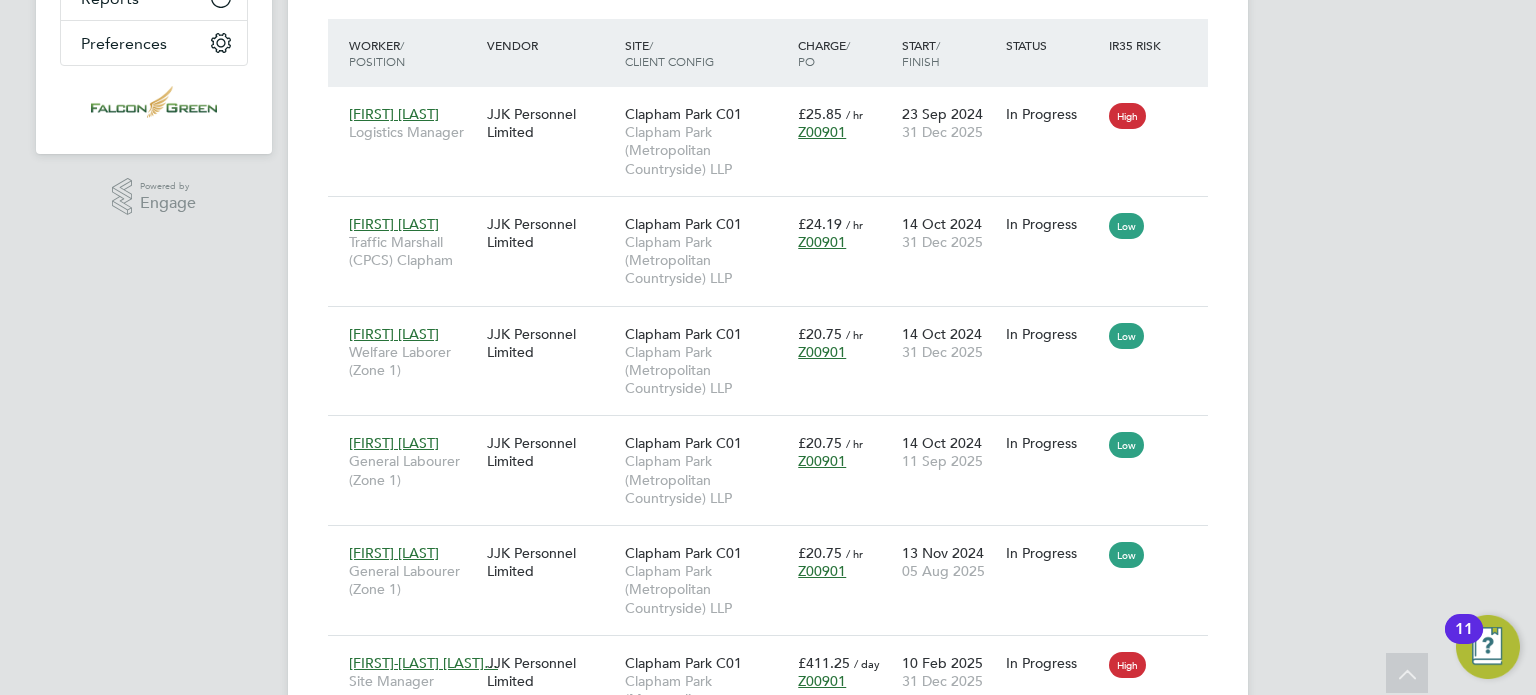 click on "Placements New Placement Placements I Follow All Placements Client Config   Vendor     Site   Clapham Park C01   Worker     Hiring Manager   PO   Status   Active Start Date
Select date
To
Select date
Finish Date
Select date
To
Select date
Showing   08 of  08 Placements Hide Low IR35 Risks Worker  / Position Vendor Site / Client Config Charge  / PO Start  / Finish Status IR35 Risk Victor Certan Logistics Manager JJK Personnel Limited Clapham Park C01 Clapham Park (Metropolitan Countryside) LLP £25.85   / hr Z00901 23 Sep 2024 31 Dec 2025 In Progress High Winston Branker Traffic Marshall (CPCS) Clapham JJK Personnel Limited Clapham Park C01 Clapham Park (Metropolitan Countryside) LLP £24.19   / hr Z00901 14 Oct 2024 31 Dec 2025 In Progress Low Gabriela Gheorghi Welfare Laborer (Zone 1) JJK Personnel Limited Clapham Park C01 Clapham Park (Metropolitan Countryside) LLP £20.75   / hr Z00901 14 Oct 2024 31 Dec 2025 In Progress Low Arshim Feyza JJK Personnel Limited" 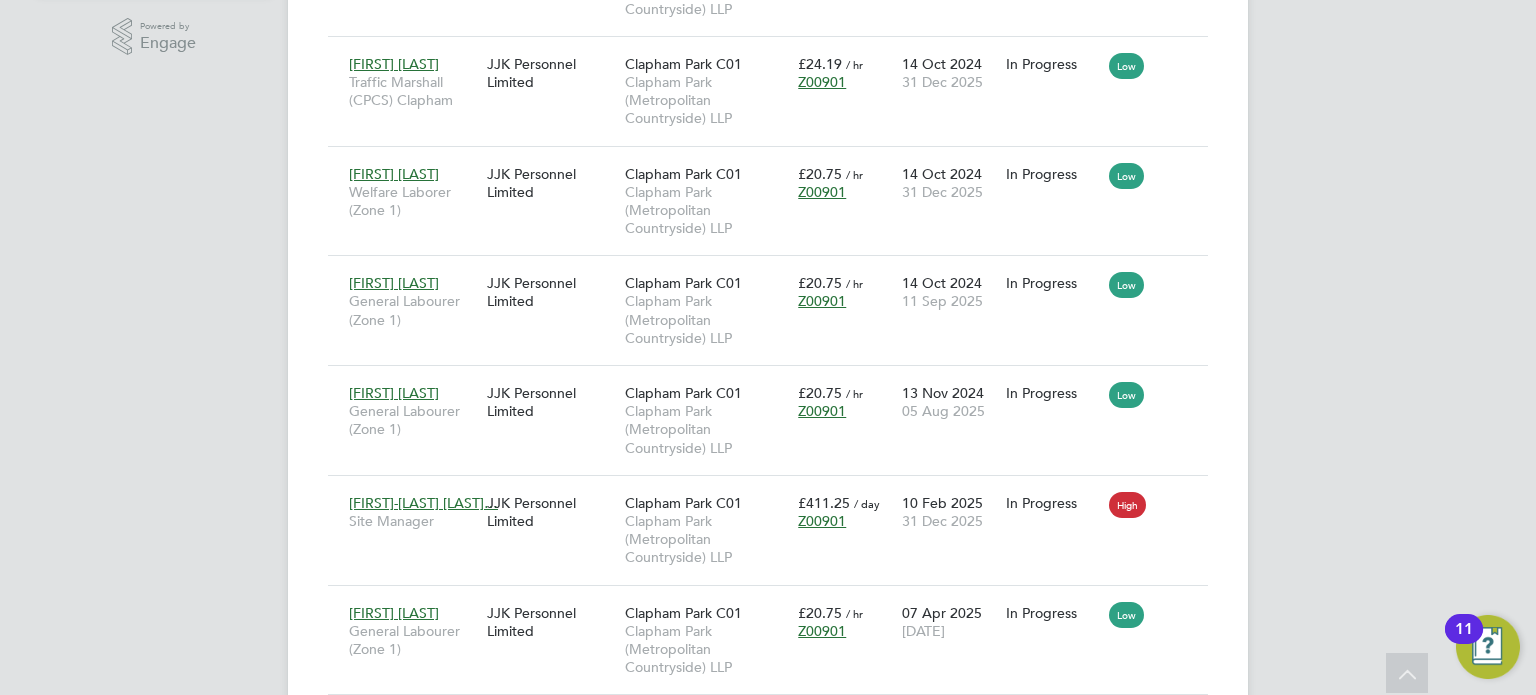 click on "Placements New Placement Placements I Follow All Placements Client Config   Vendor     Site   Clapham Park C01   Worker     Hiring Manager   PO   Status   Active Start Date
Select date
To
Select date
Finish Date
Select date
To
Select date
Showing   08 of  08 Placements Hide Low IR35 Risks Worker  / Position Vendor Site / Client Config Charge  / PO Start  / Finish Status IR35 Risk Victor Certan Logistics Manager JJK Personnel Limited Clapham Park C01 Clapham Park (Metropolitan Countryside) LLP £25.85   / hr Z00901 23 Sep 2024 31 Dec 2025 In Progress High Winston Branker Traffic Marshall (CPCS) Clapham JJK Personnel Limited Clapham Park C01 Clapham Park (Metropolitan Countryside) LLP £24.19   / hr Z00901 14 Oct 2024 31 Dec 2025 In Progress Low Gabriela Gheorghi Welfare Laborer (Zone 1) JJK Personnel Limited Clapham Park C01 Clapham Park (Metropolitan Countryside) LLP £20.75   / hr Z00901 14 Oct 2024 31 Dec 2025 In Progress Low Arshim Feyza JJK Personnel Limited" 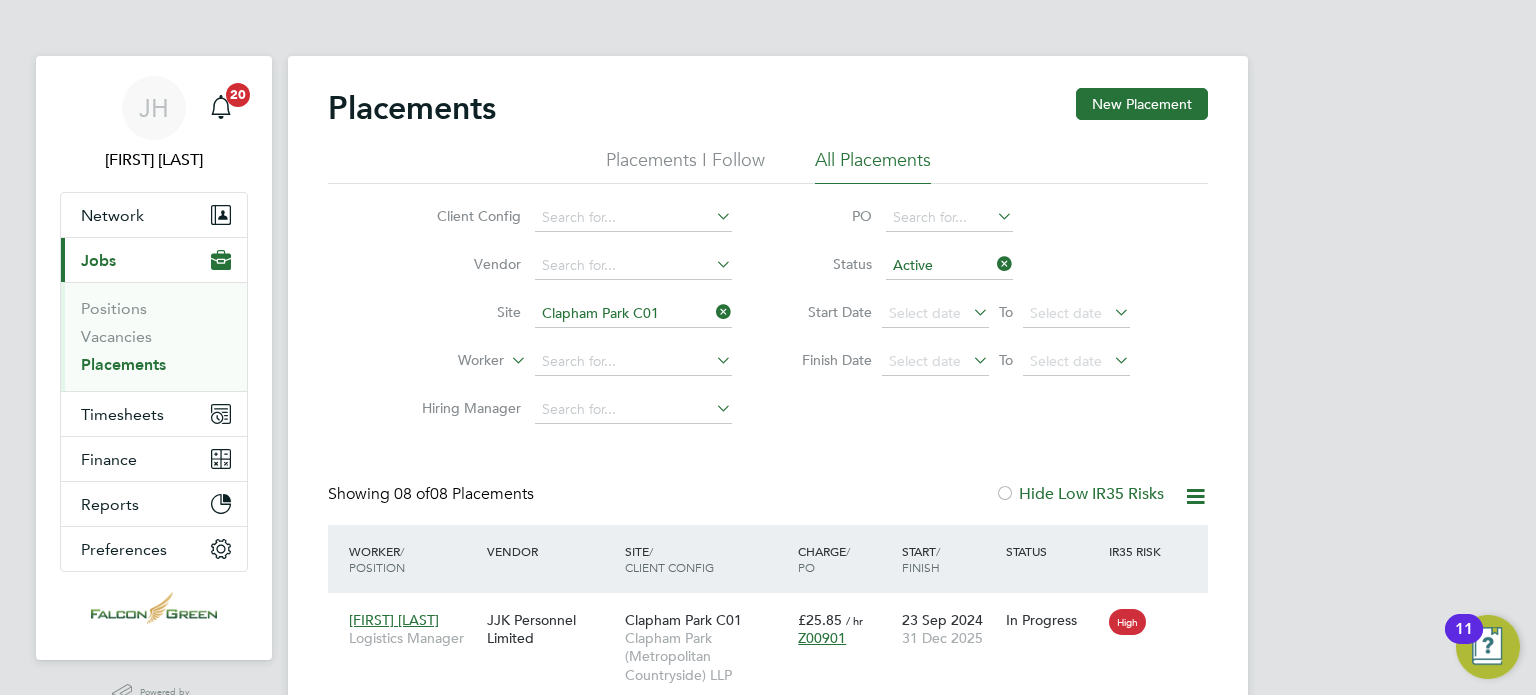 click 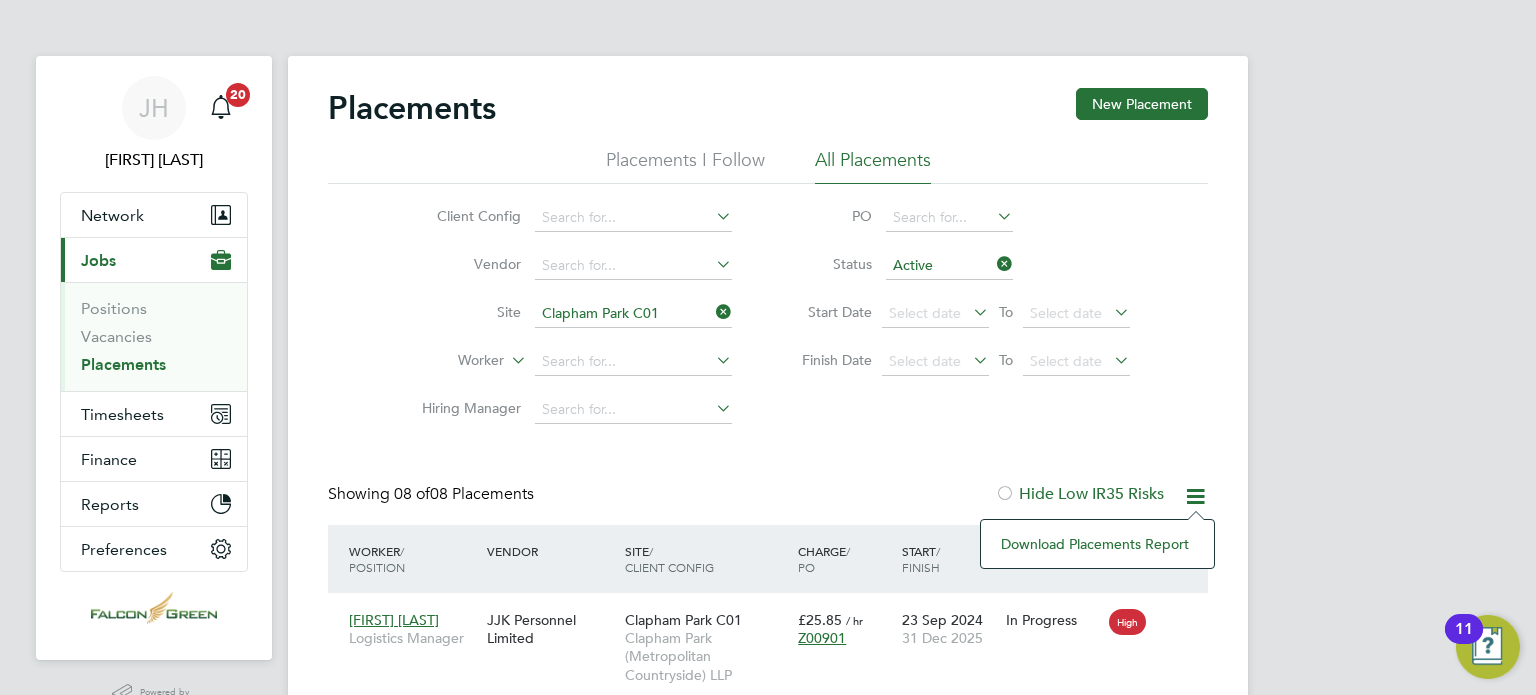 click on "Download Placements Report" 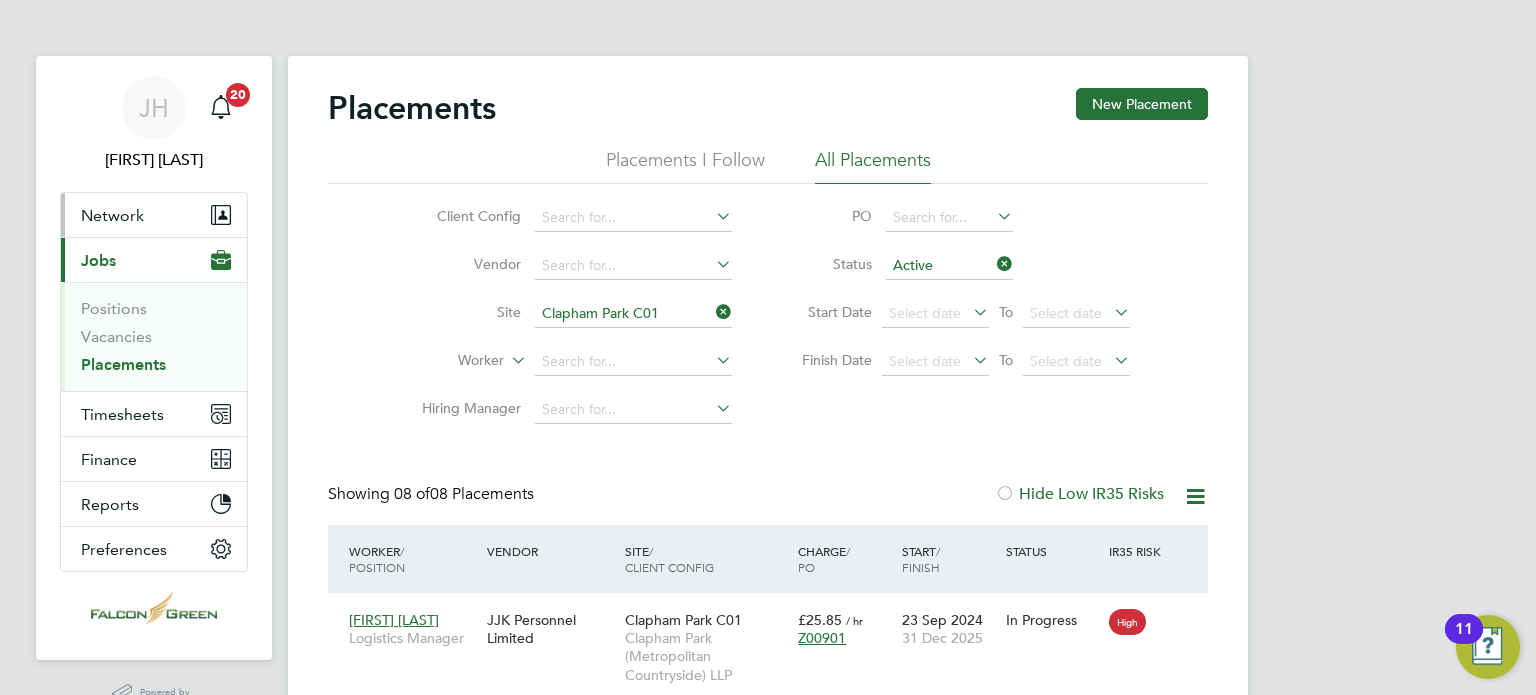 click on "Network" at bounding box center [112, 215] 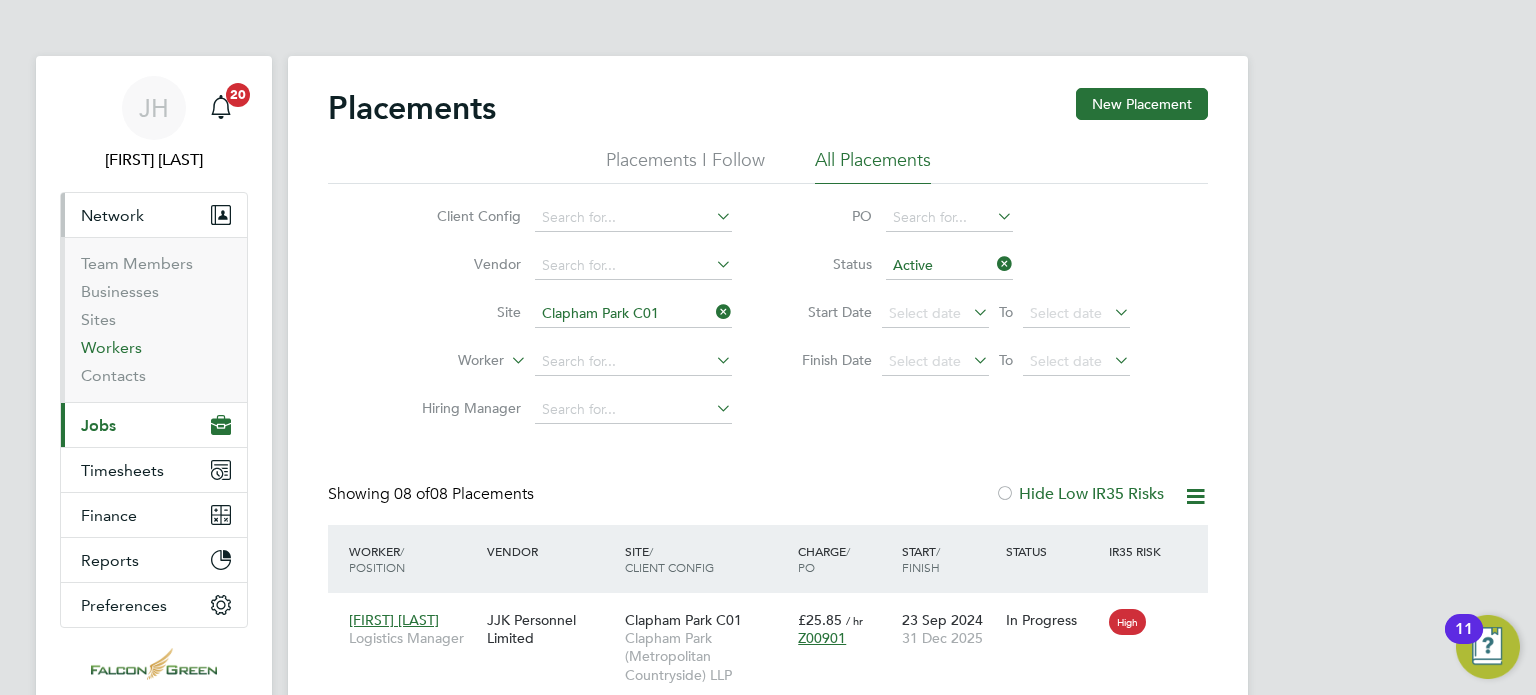 click on "Workers" at bounding box center [111, 347] 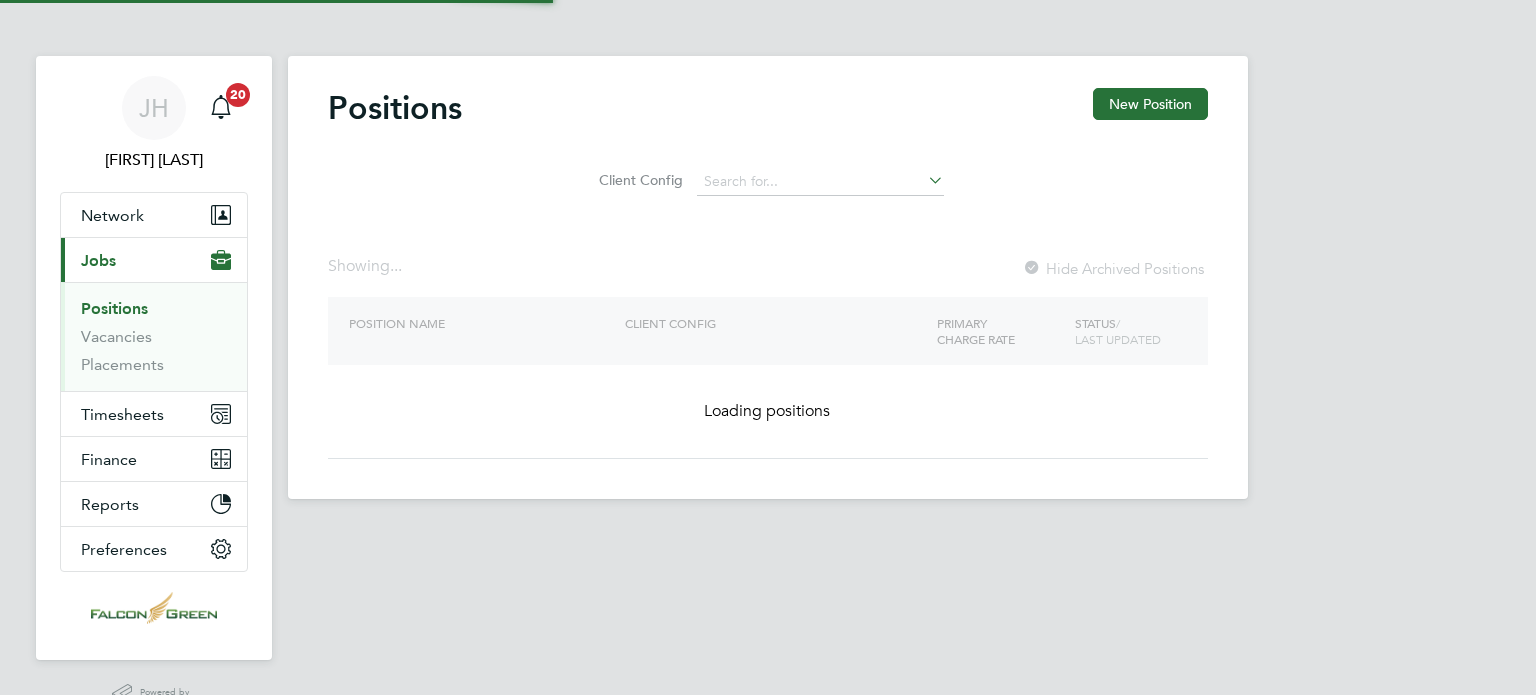 scroll, scrollTop: 0, scrollLeft: 0, axis: both 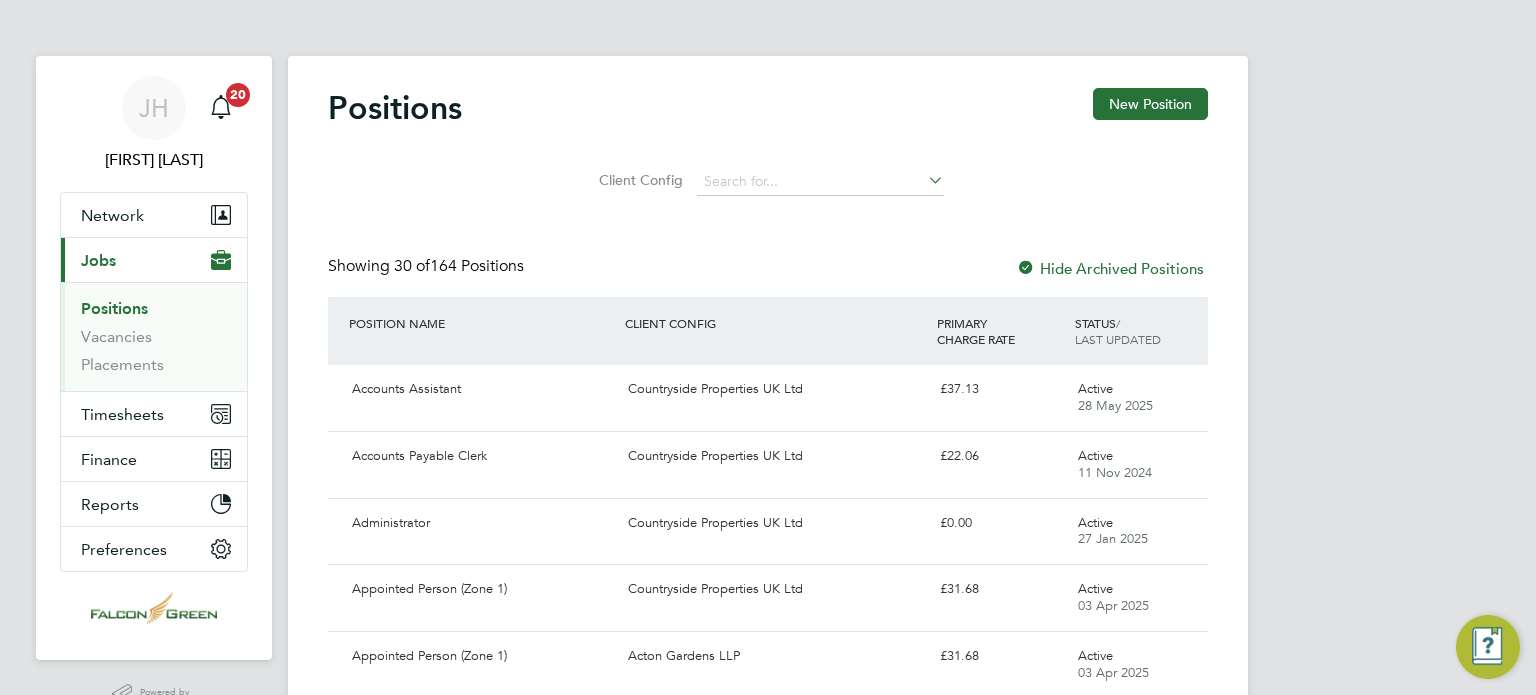 click on "Positions   Vacancies   Placements" at bounding box center [154, 336] 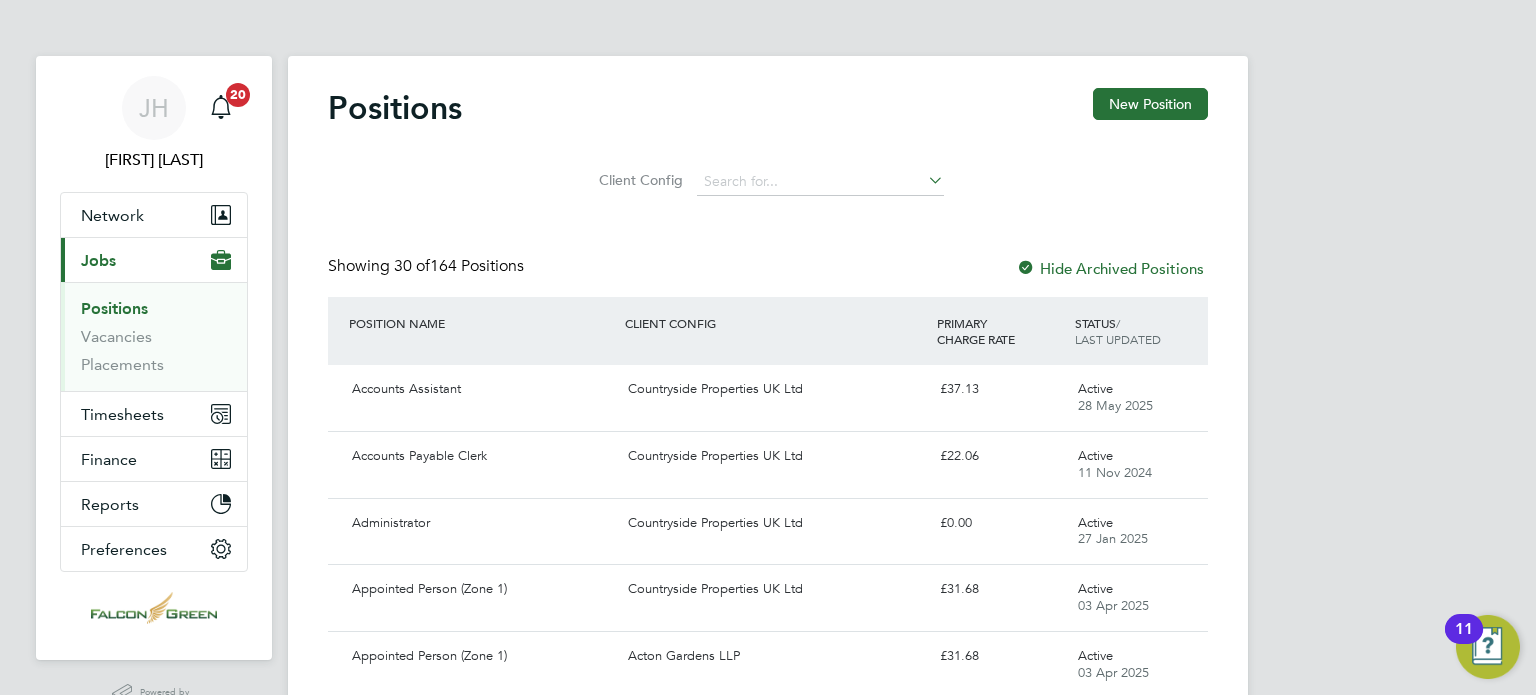 click on "Current page:   Jobs" at bounding box center [154, 260] 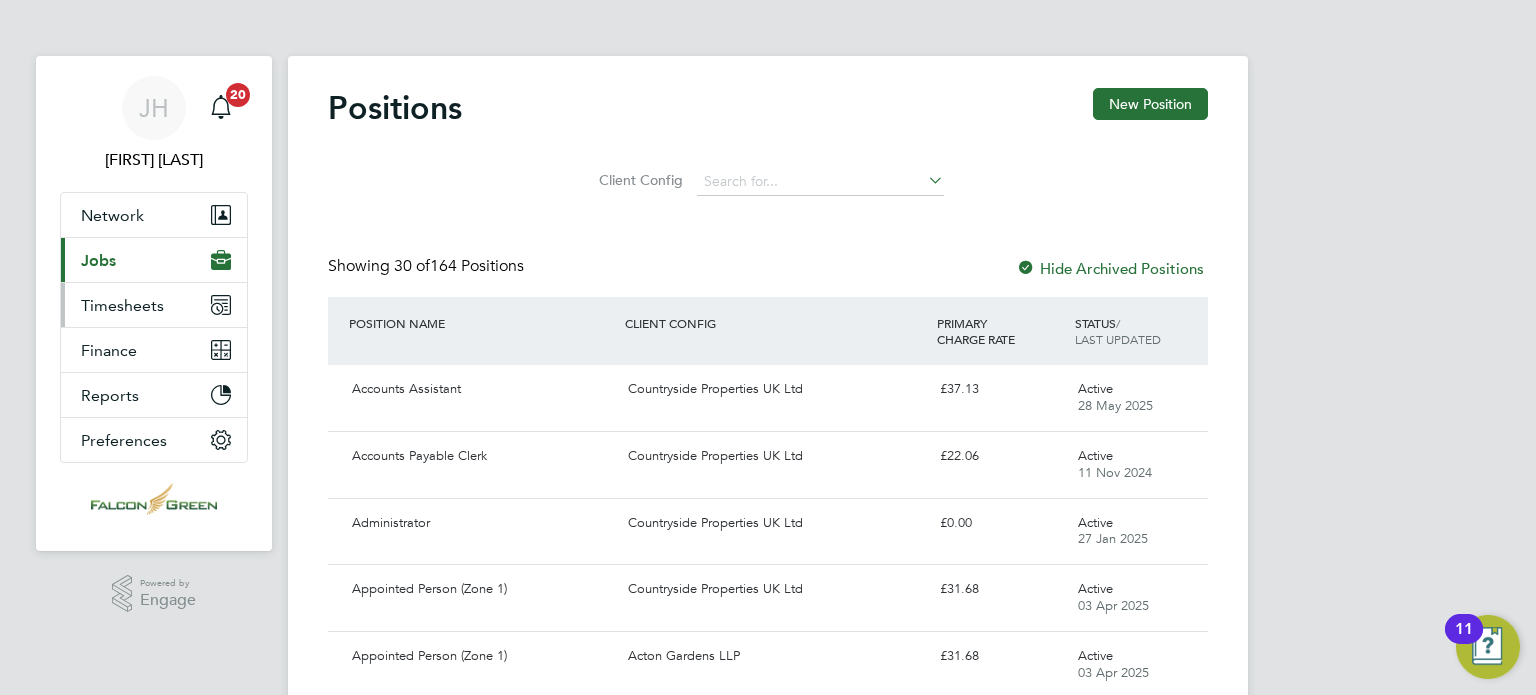 click on "Timesheets" at bounding box center (122, 305) 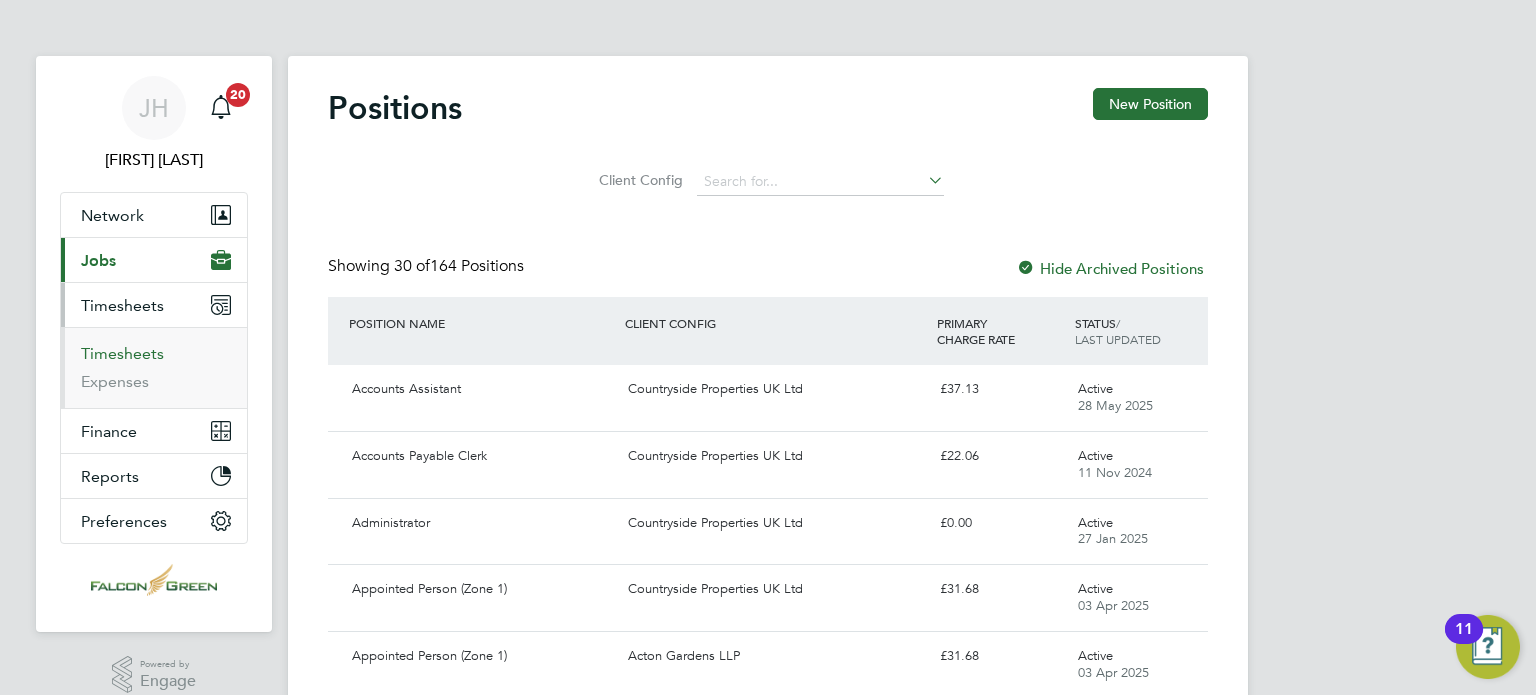 click on "Timesheets" at bounding box center [122, 353] 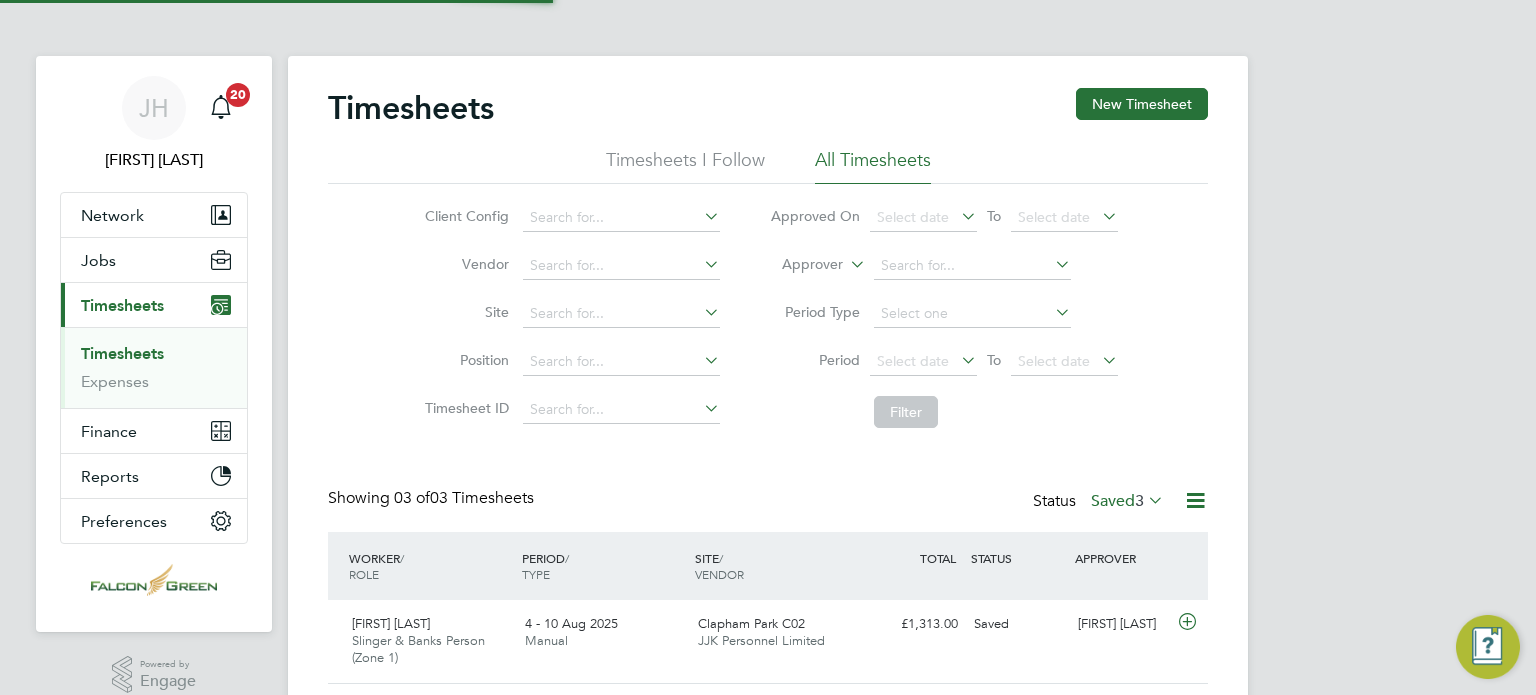 scroll, scrollTop: 10, scrollLeft: 10, axis: both 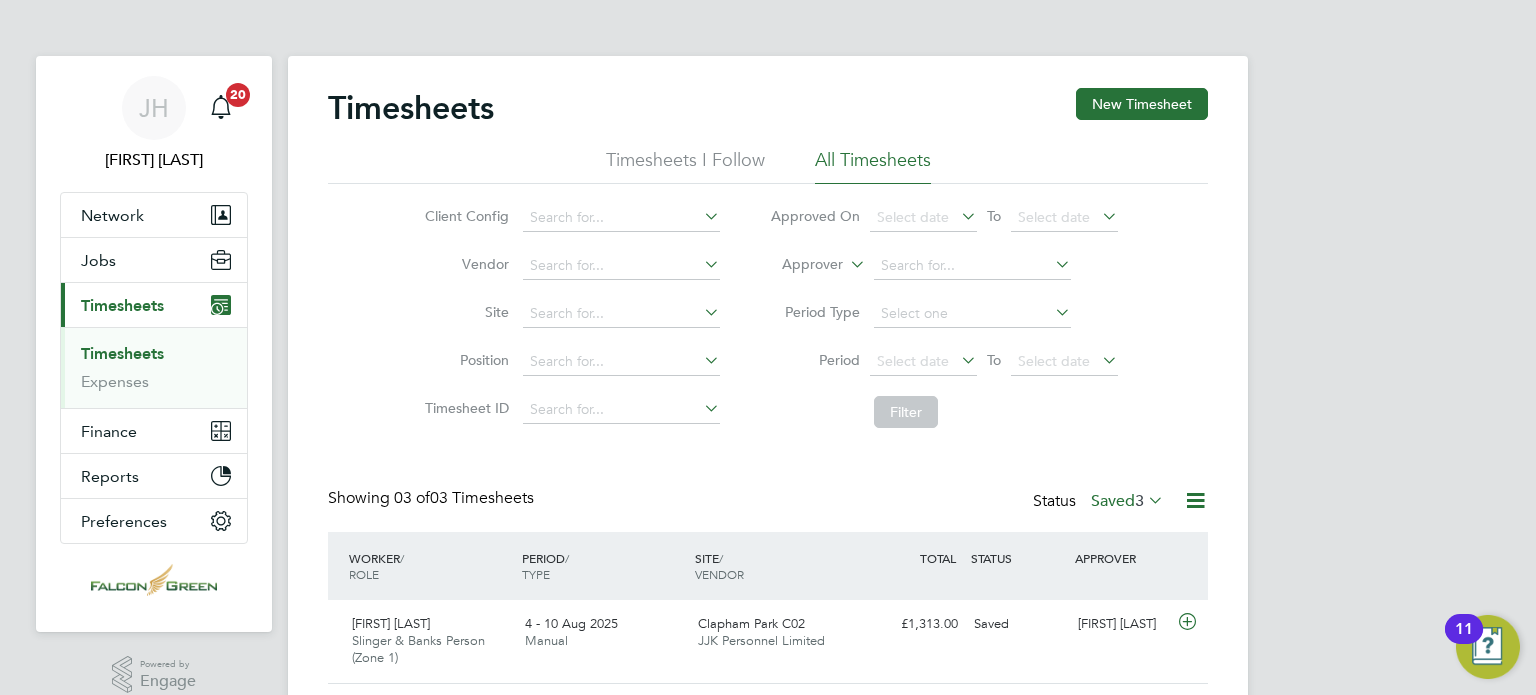 type 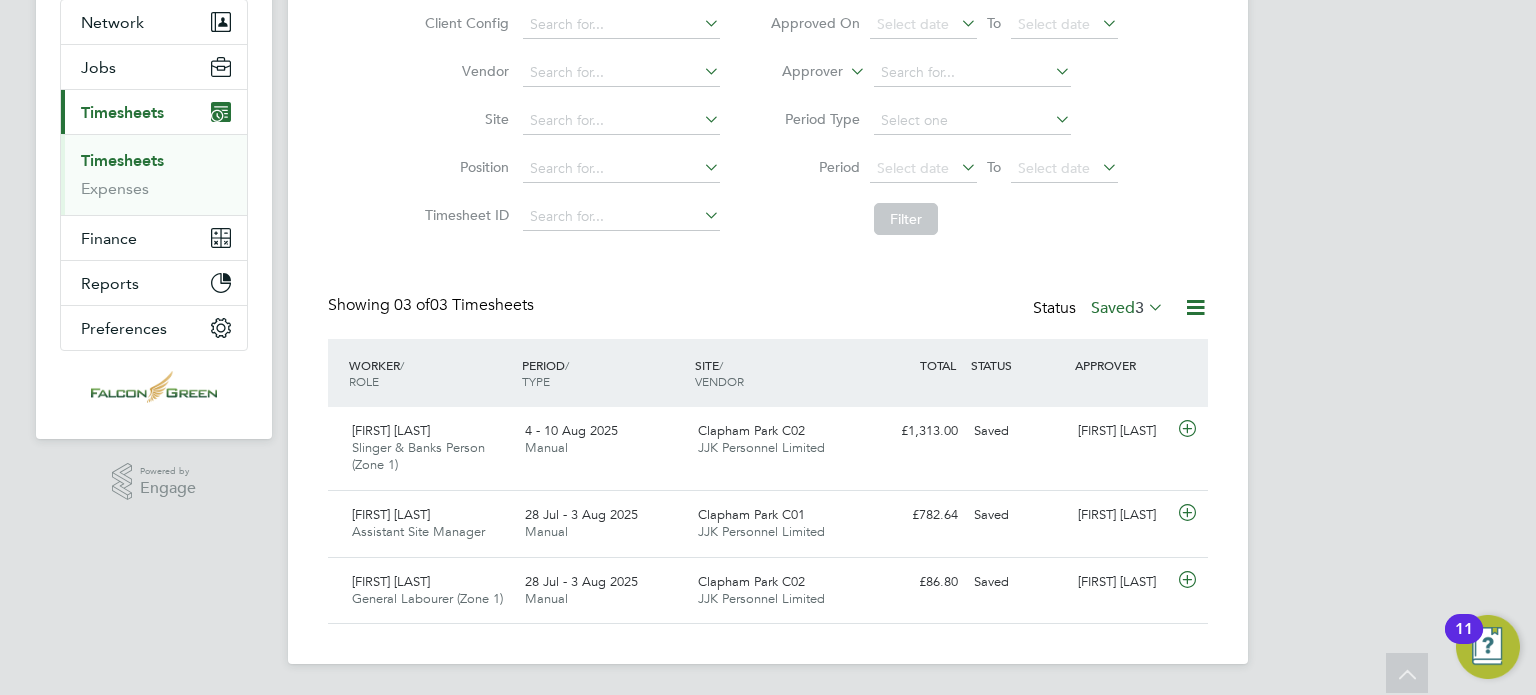 scroll, scrollTop: 153, scrollLeft: 0, axis: vertical 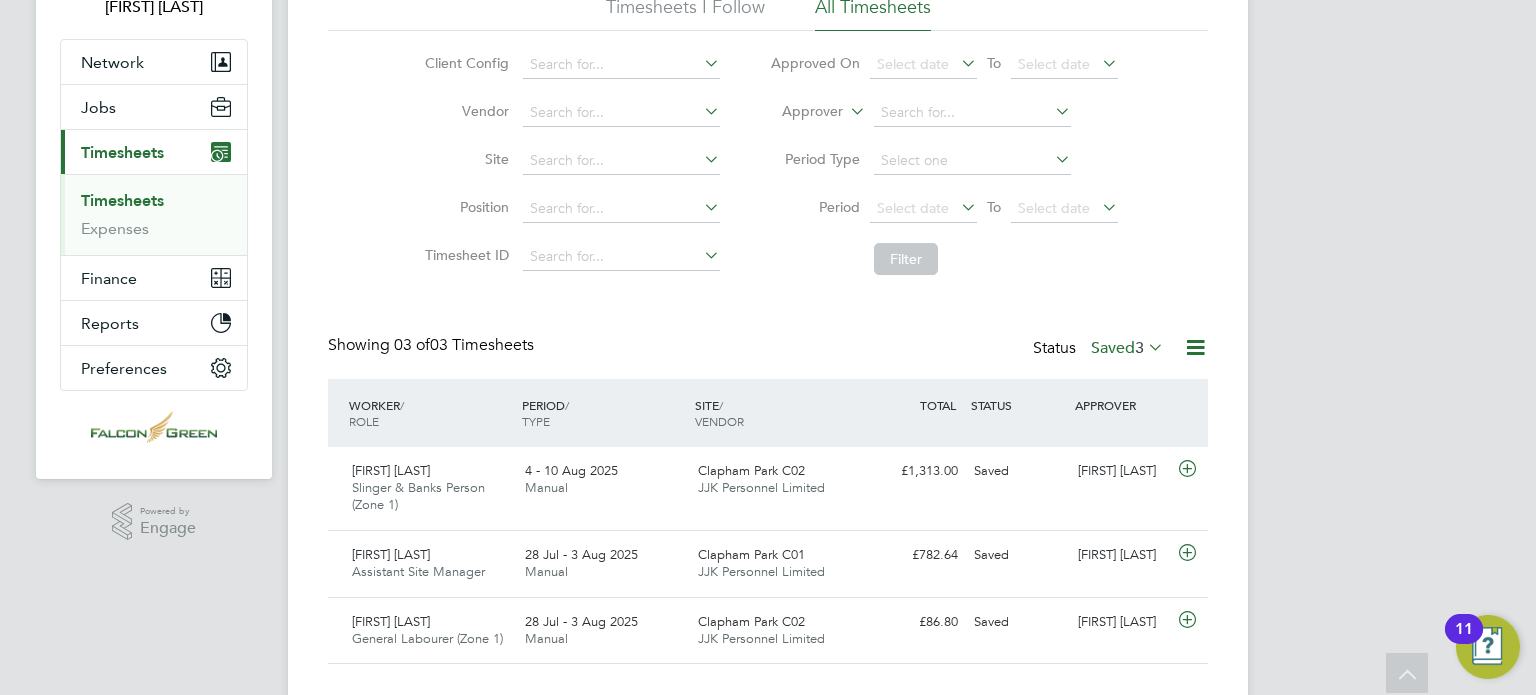 click on "Saved  3" 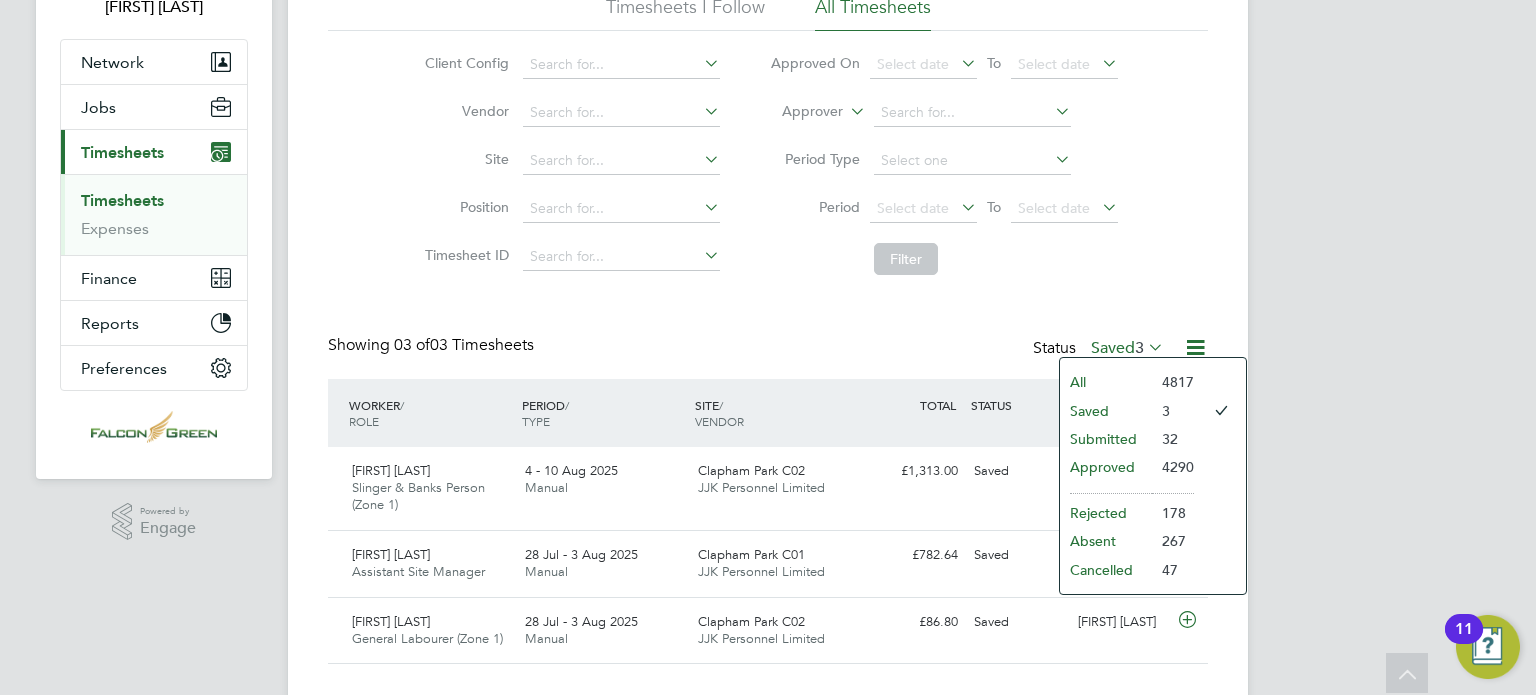 click on "Submitted" 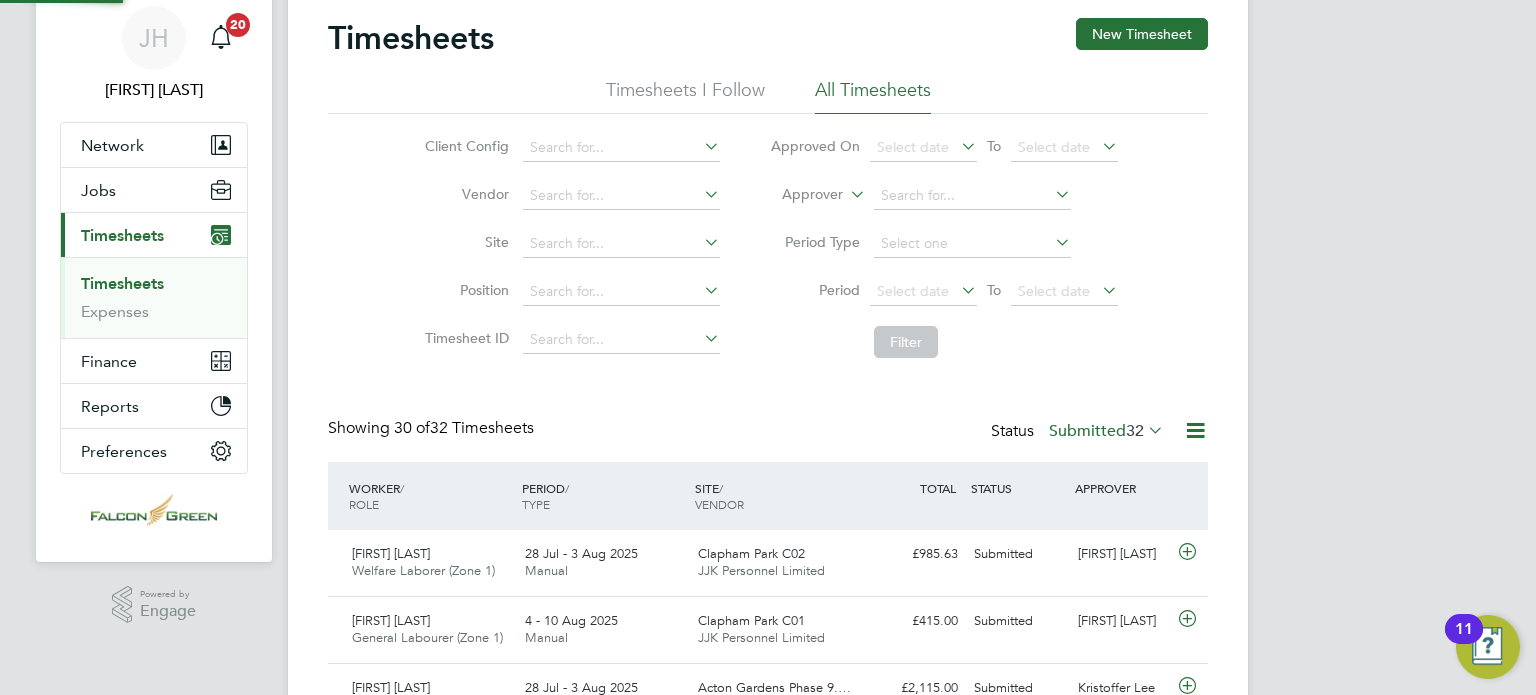 scroll, scrollTop: 153, scrollLeft: 0, axis: vertical 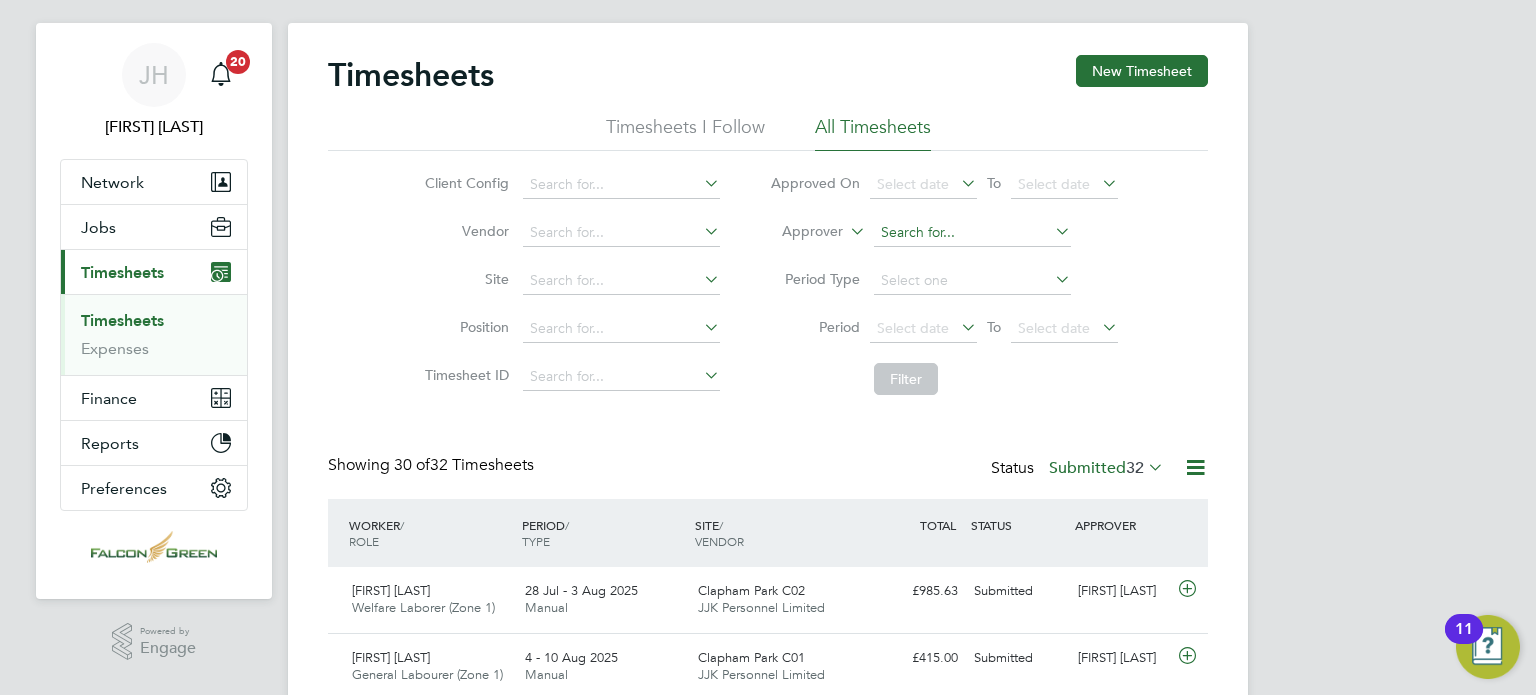 click 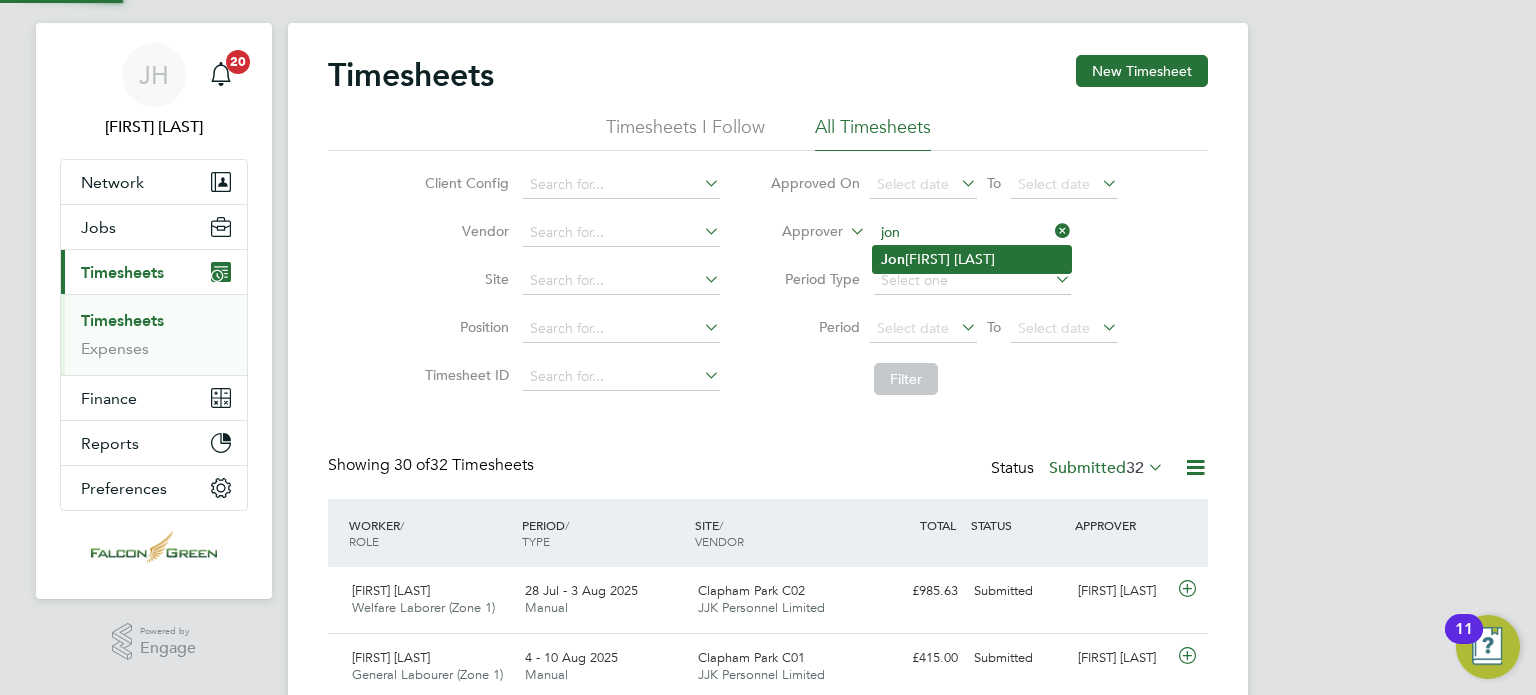 click on "[FIRST] [LAST]" 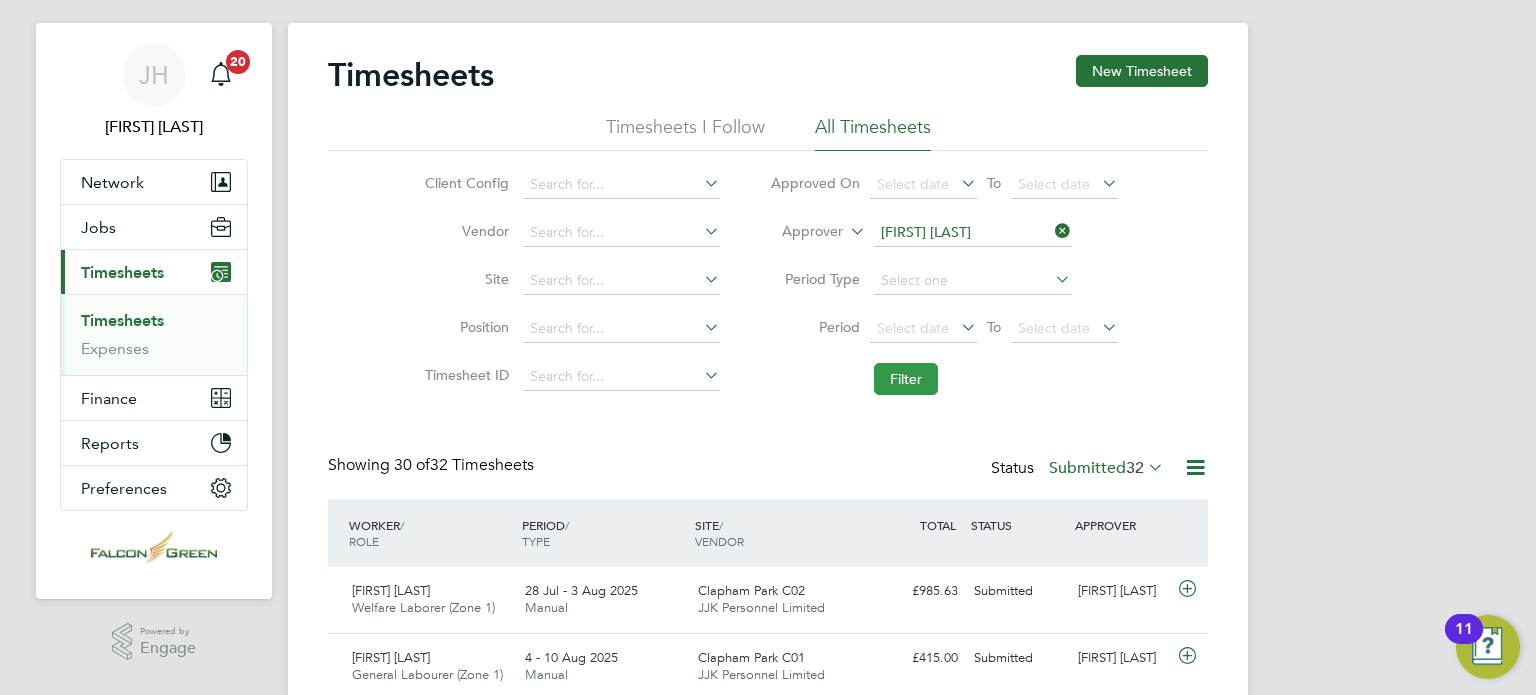 click on "Filter" 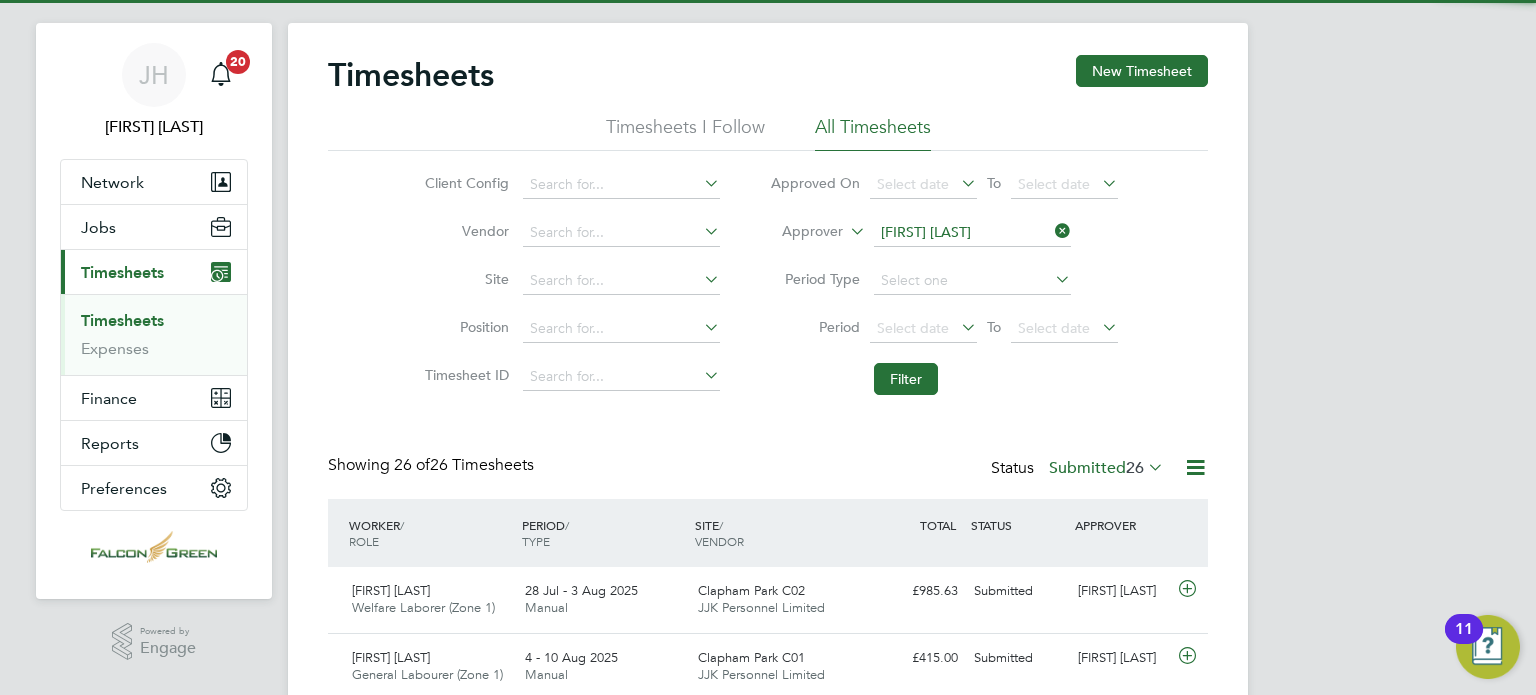 click on "Timesheets New Timesheet Timesheets I Follow All Timesheets Client Config   Vendor   Site   Position   Timesheet ID   Approved On
Select date
To
Select date
Approver     [FIRST] [LAST] Period Type   Period
Select date
To
Select date
Filter Showing   26 of  26 Timesheets Status  Submitted  26  WORKER  / ROLE WORKER  / PERIOD PERIOD  / TYPE SITE  / VENDOR TOTAL   TOTAL  / STATUS STATUS APPROVER [FIRST] [LAST] [FIRST] [LAST] Welfare Laborer (Zone 1)   28 Jul - 3 Aug [YEAR] 28 Jul - 3 Aug [YEAR] Manual Clapham Park C02 JJK Personnel Limited £985.63 Submitted Submitted [FIRST] [LAST] [FIRST] [LAST] General Labourer (Zone 1)   4 - 10 Aug [YEAR] 4 - 10 Aug [YEAR] Manual Clapham Park C01 JJK Personnel Limited £415.00 Submitted Submitted [FIRST] [LAST] [FIRST]-[LAST] [LAST] Site Manager   28 Jul - 3 Aug [YEAR] 28 Jul - 3 Aug [YEAR] Manual Clapham Park C01 JJK Personnel Limited £2,467.50 Submitted Submitted [FIRST] [LAST] [FIRST] [LAST] Crane Supervisor   28 Jul - 3 Aug [YEAR] Manual" 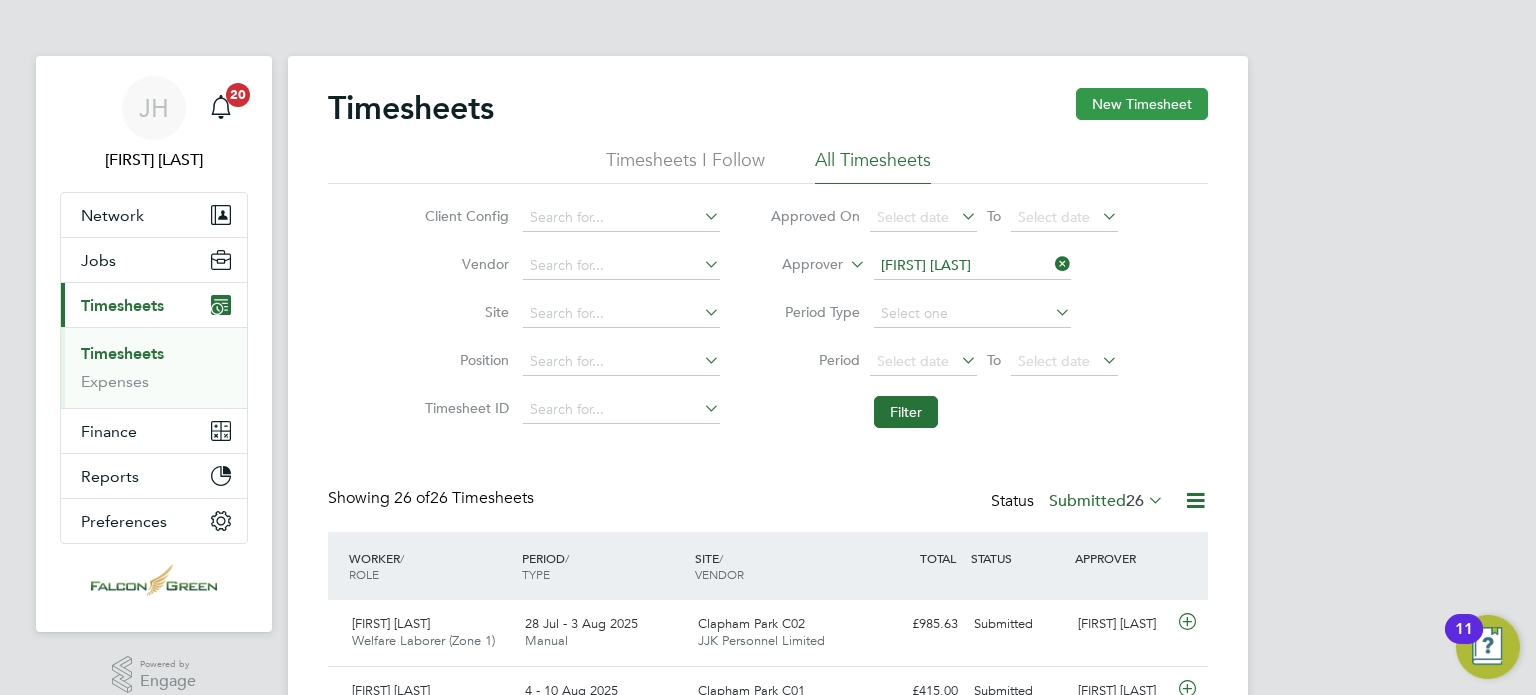 click on "New Timesheet" 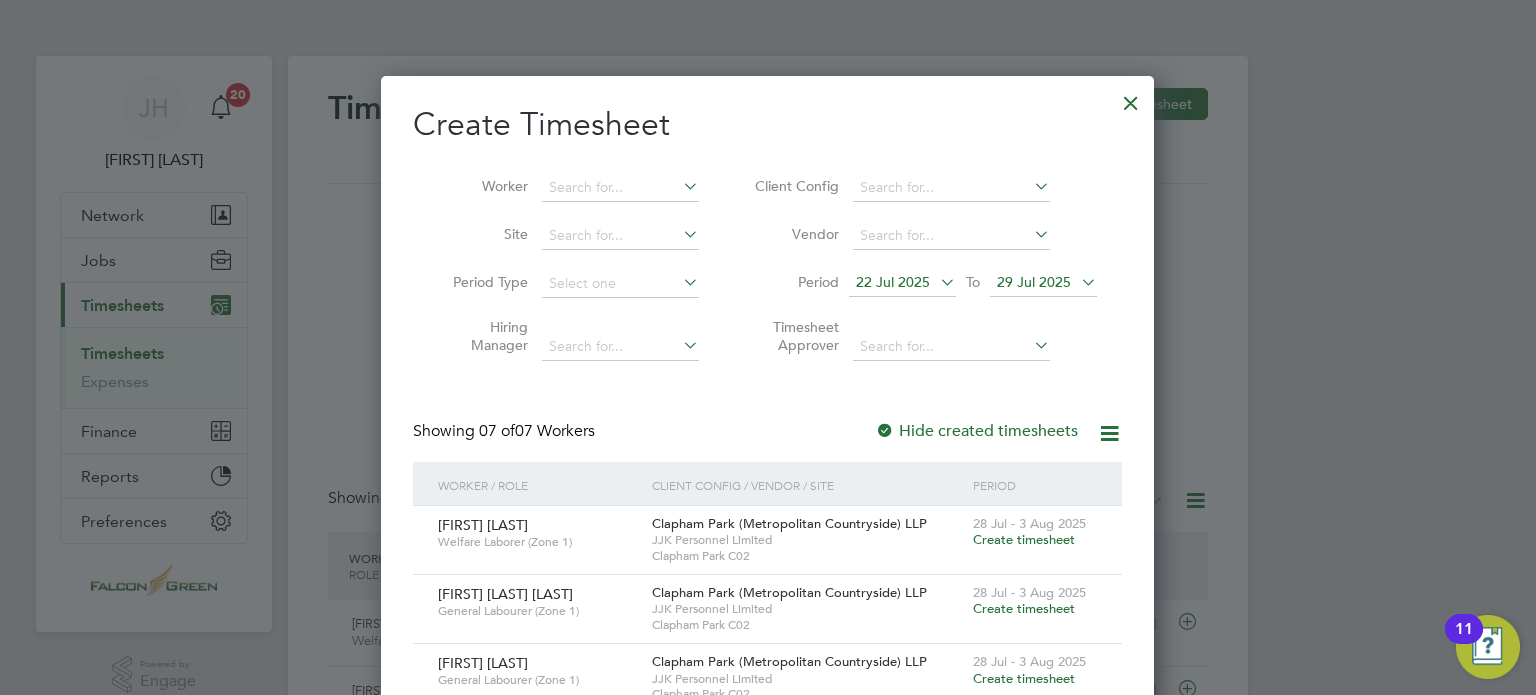 click on "29 Jul 2025" at bounding box center [1034, 282] 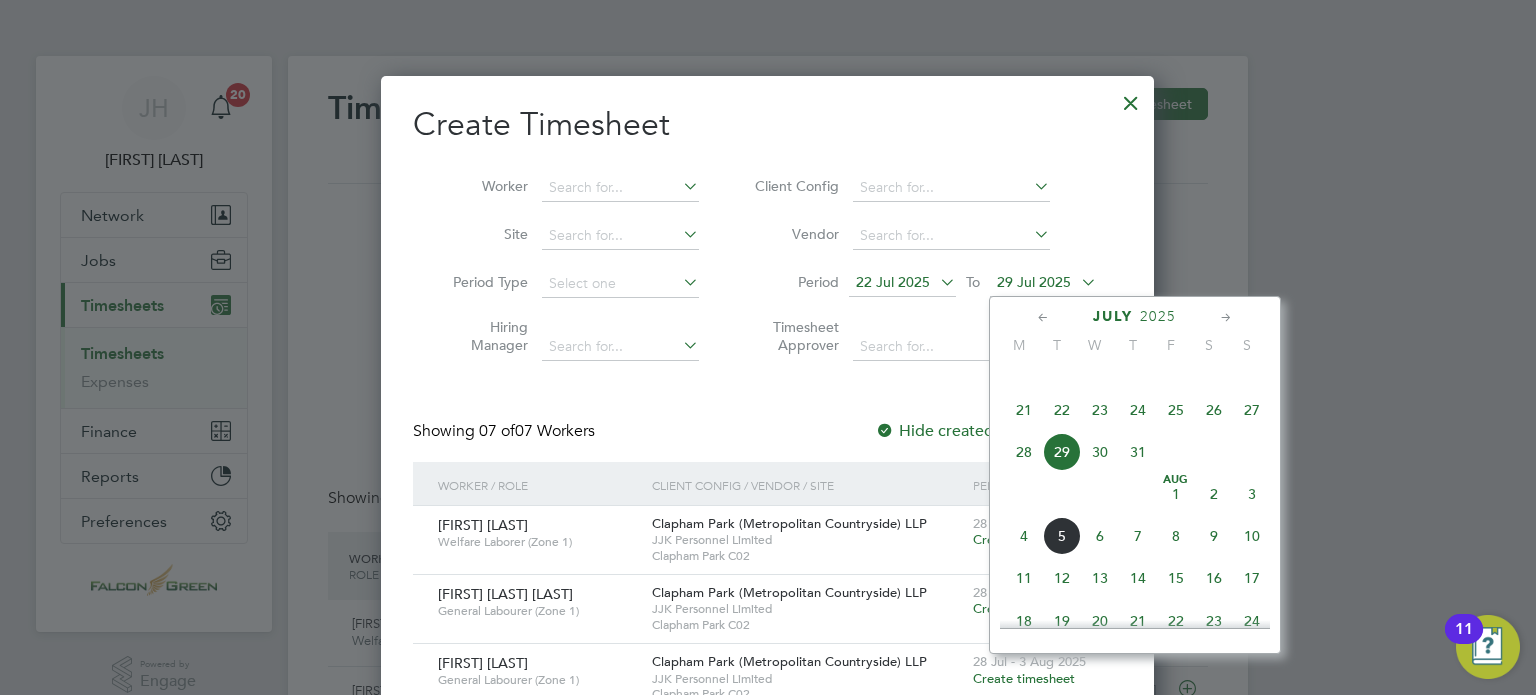 click on "28" 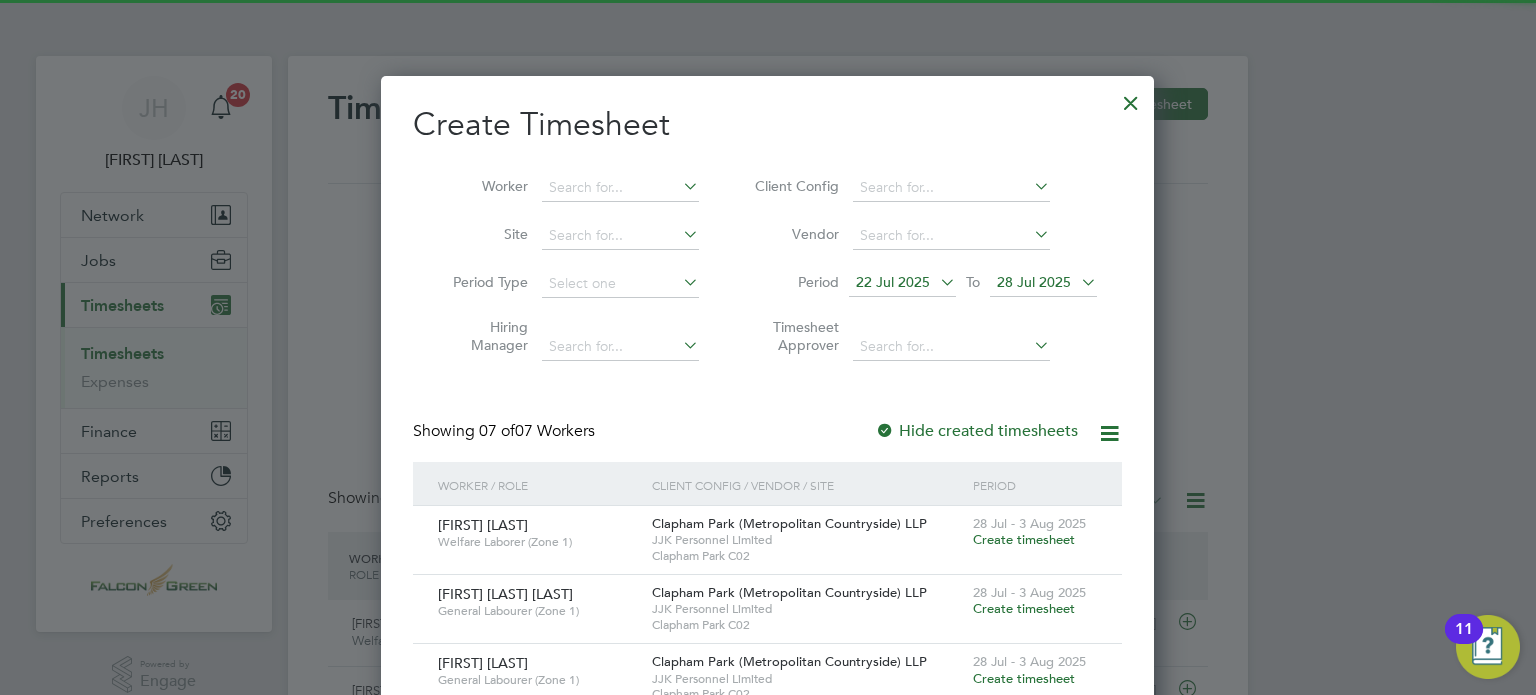 click on "22 Jul 2025" at bounding box center [893, 282] 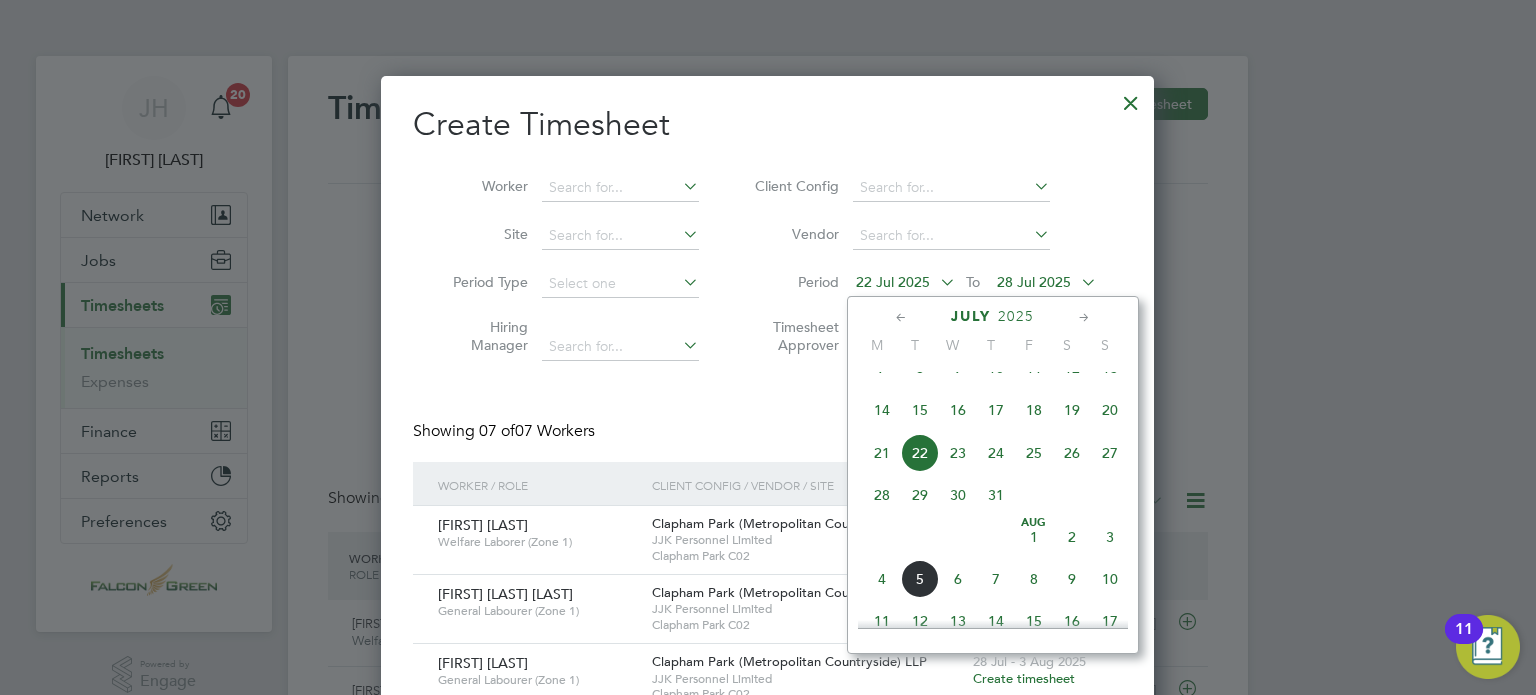 click on "28" 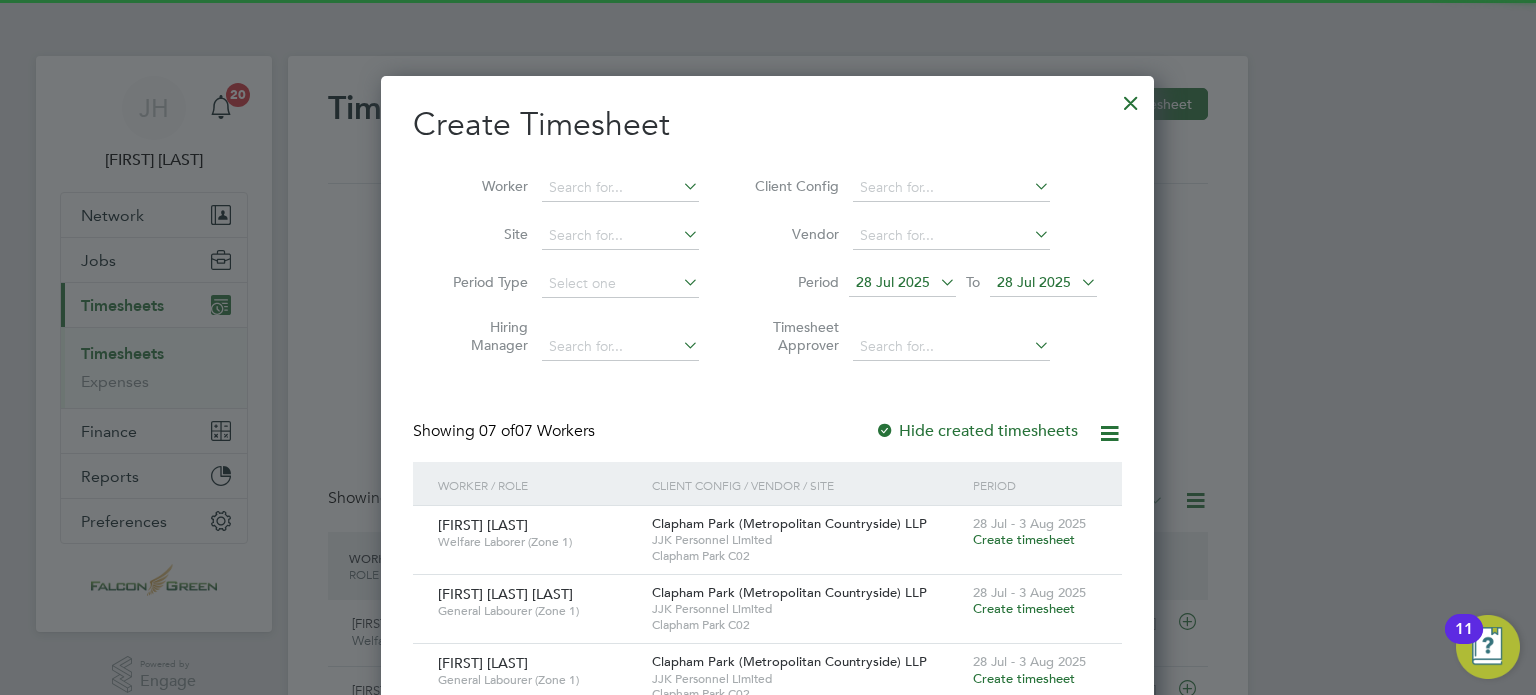click on "28 Jul 2025" at bounding box center [1034, 282] 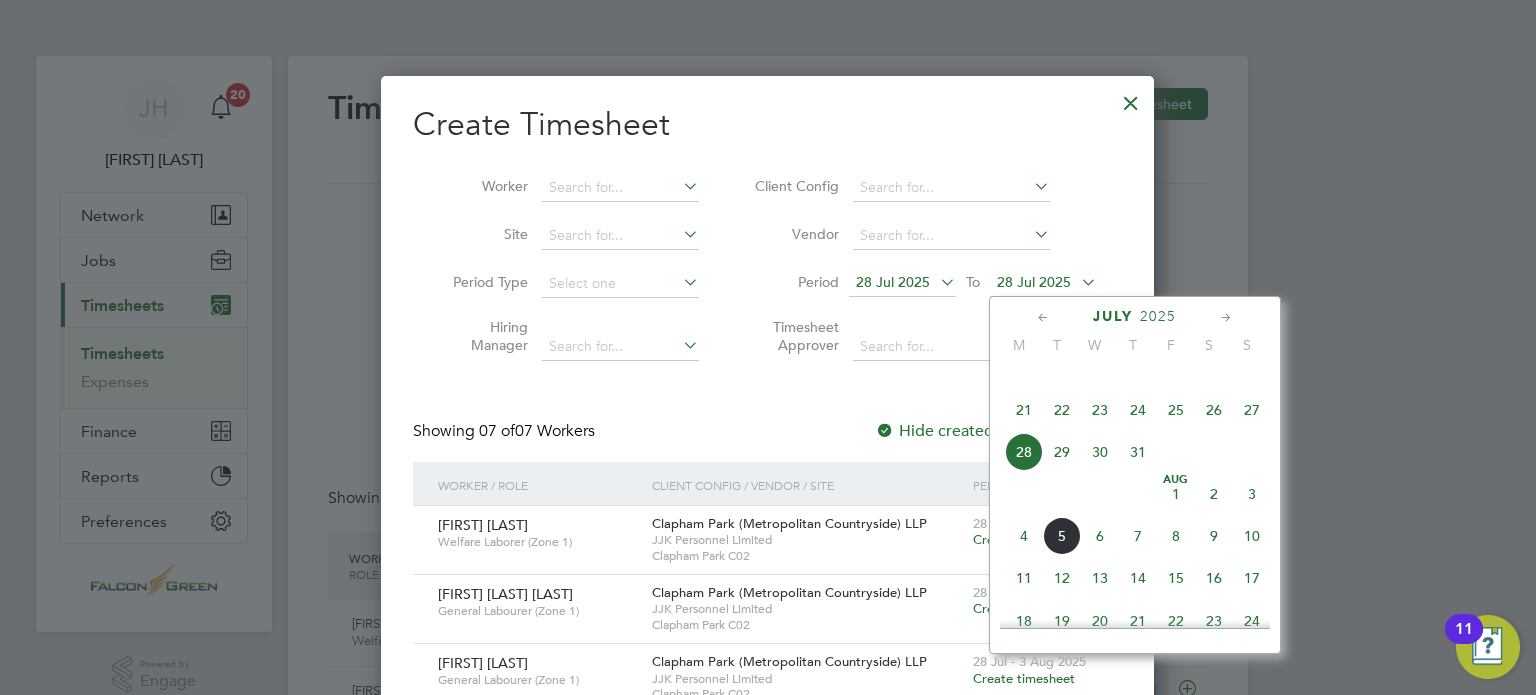 click on "3" 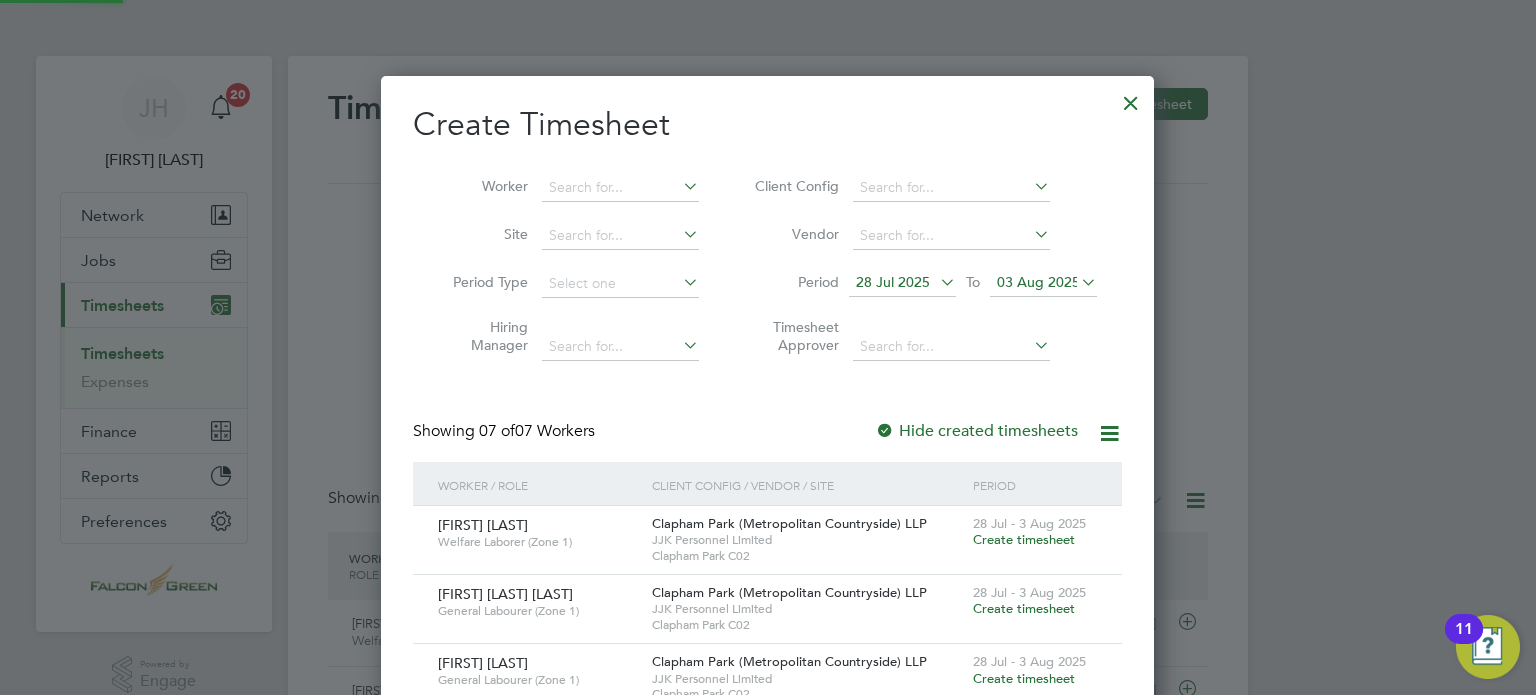 click on "Create Timesheet Worker   Site   Period Type   Hiring Manager   Client Config   Vendor   Period
28 Jul [YEAR]
To
03 Aug [YEAR]
Timesheet Approver   Showing   07 of  07 Workers Hide created timesheets Worker / Role Client Config / Vendor / Site Period [FIRST] [LAST]   Welfare Laborer (Zone 1) Clapham Park (Metropolitan Countryside) LLP JJK Personnel Limited   Clapham Park C02   28 Jul - 3 Aug [YEAR]   Create timesheet [FIRST] [LAST]   General Labourer (Zone 1) Clapham Park (Metropolitan Countryside) LLP JJK Personnel Limited   Clapham Park C02   28 Jul - 3 Aug [YEAR]   Create timesheet [FIRST] [LAST]   General Labourer (Zone 1) Clapham Park (Metropolitan Countryside) LLP JJK Personnel Limited   Clapham Park C02   28 Jul - 3 Aug [YEAR]   Create timesheet [FIRST] [LAST]   Gate Person (Zone 3) Countryside Properties UK Ltd JJK Personnel Limited   Allington Lane   28 Jul - 3 Aug [YEAR]   Create timesheet [FIRST] [LAST]   General Labourer (Zone 3) Countryside Properties UK Ltd JJK Personnel Limited" at bounding box center (767, 547) 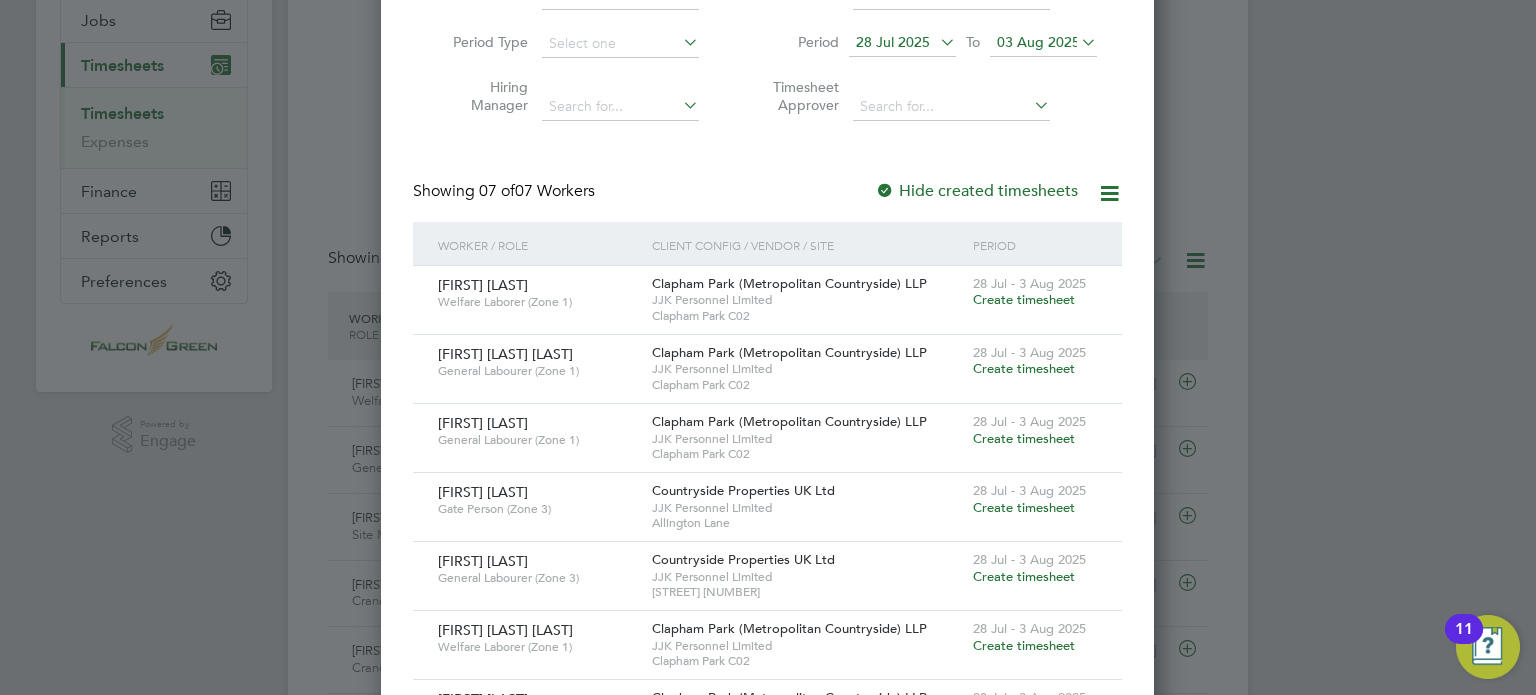 click on "Create timesheet" at bounding box center [1024, 299] 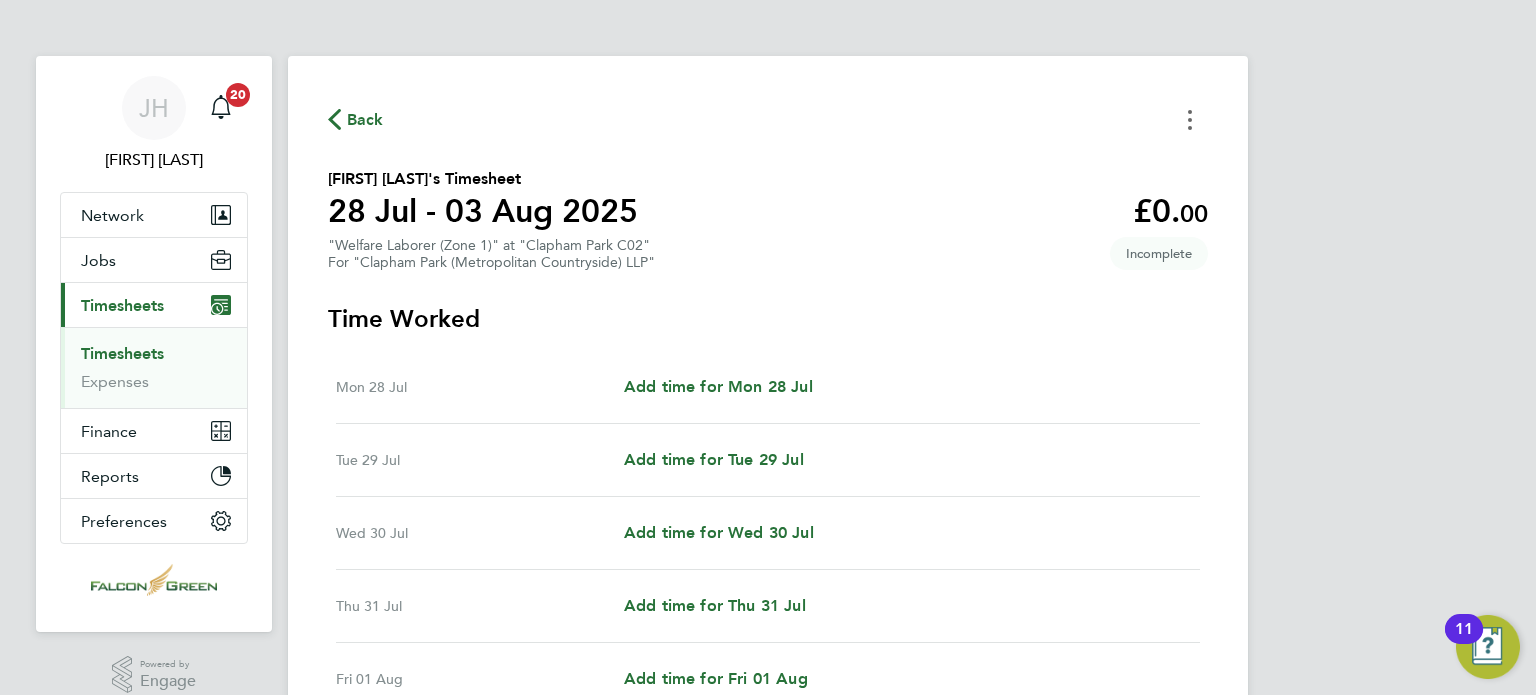 click at bounding box center [1190, 119] 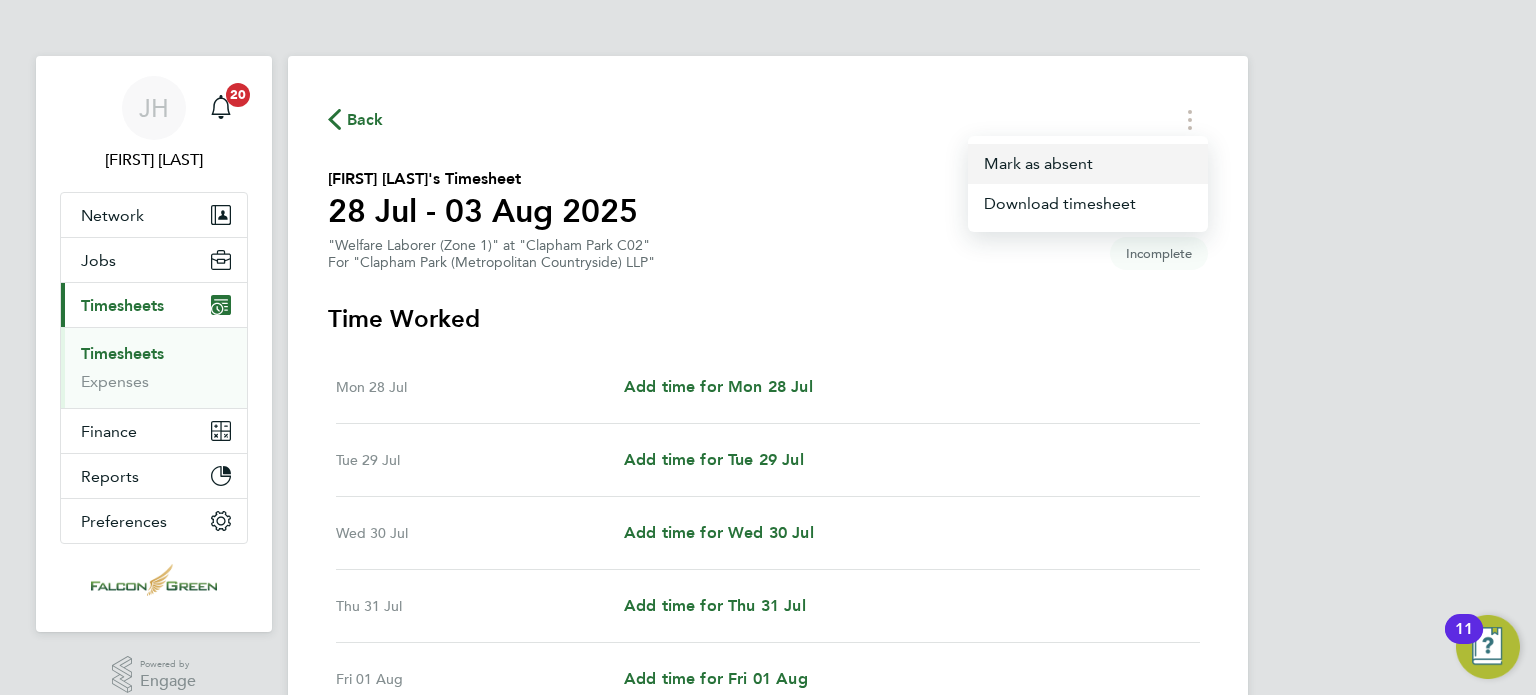 click on "Mark as absent" 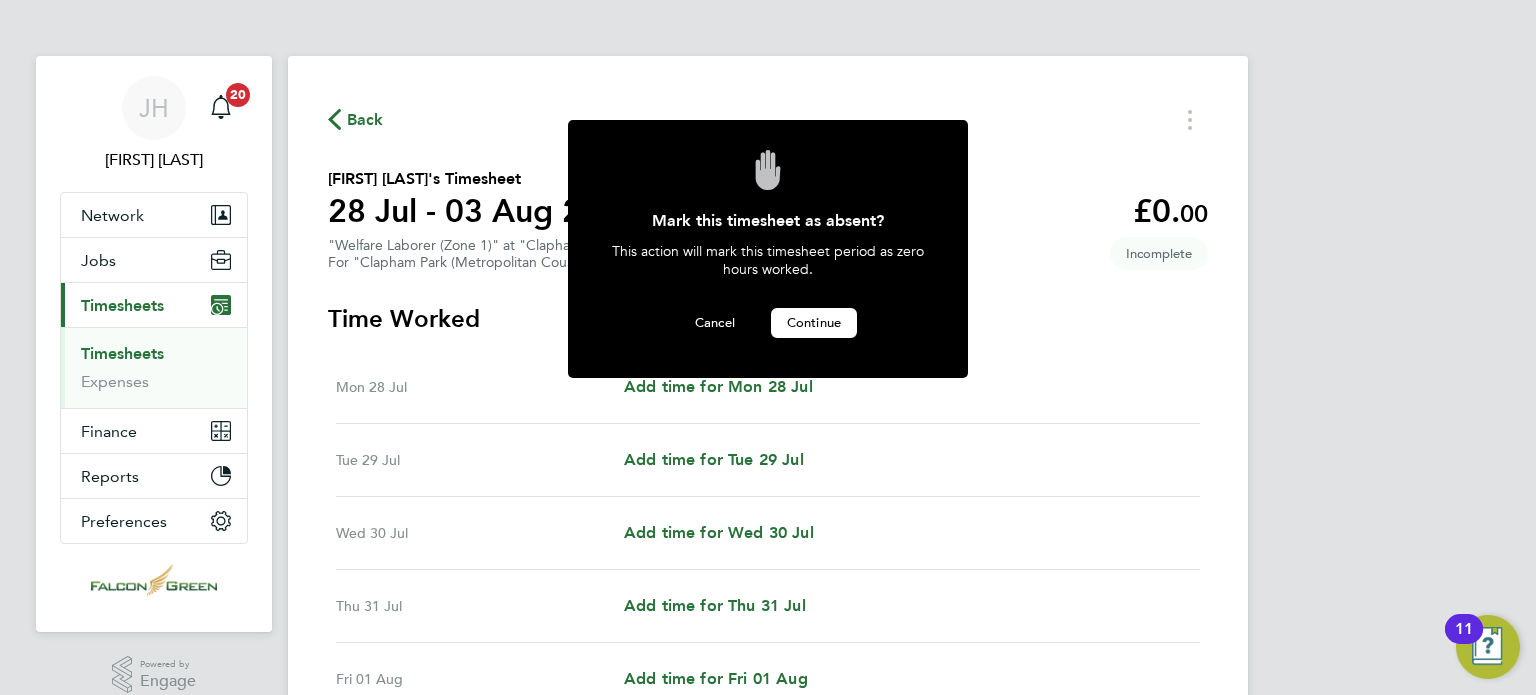 click on "Continue" 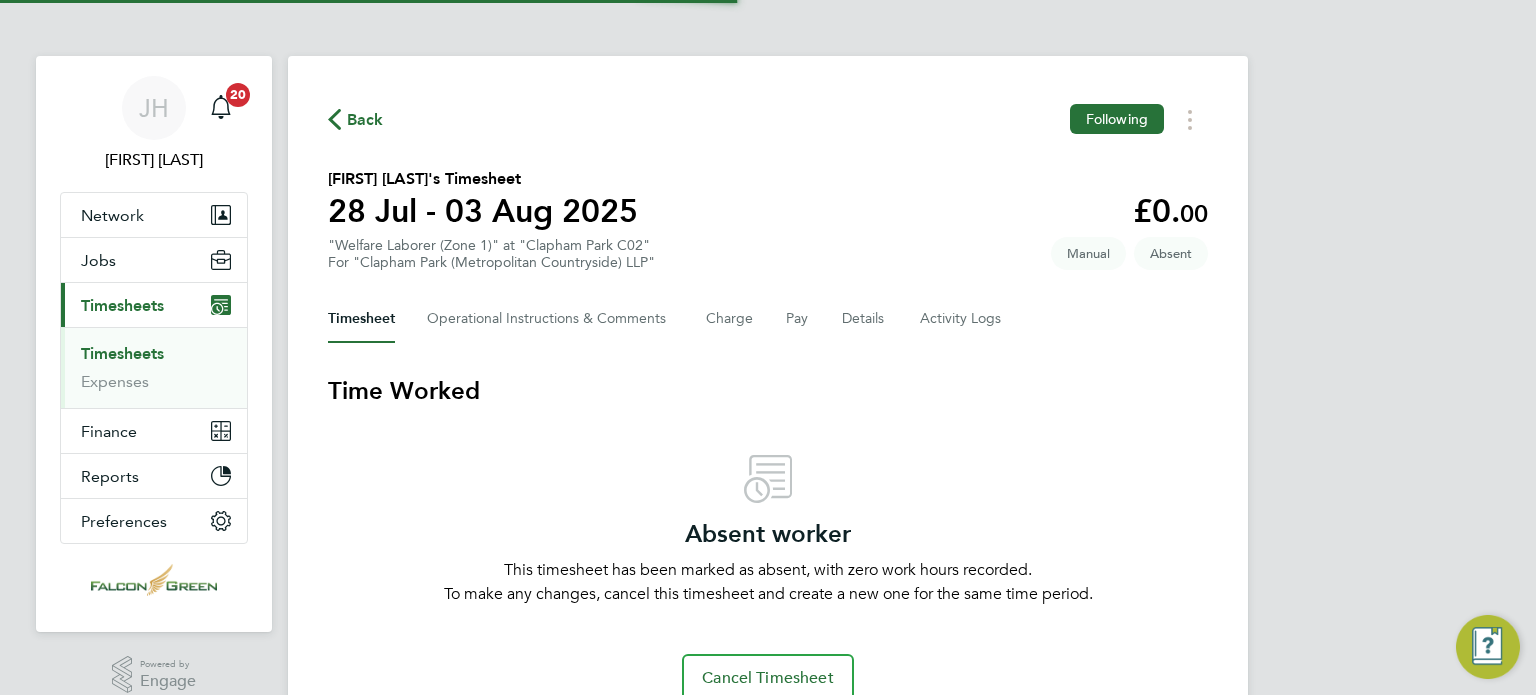 click on "Back" 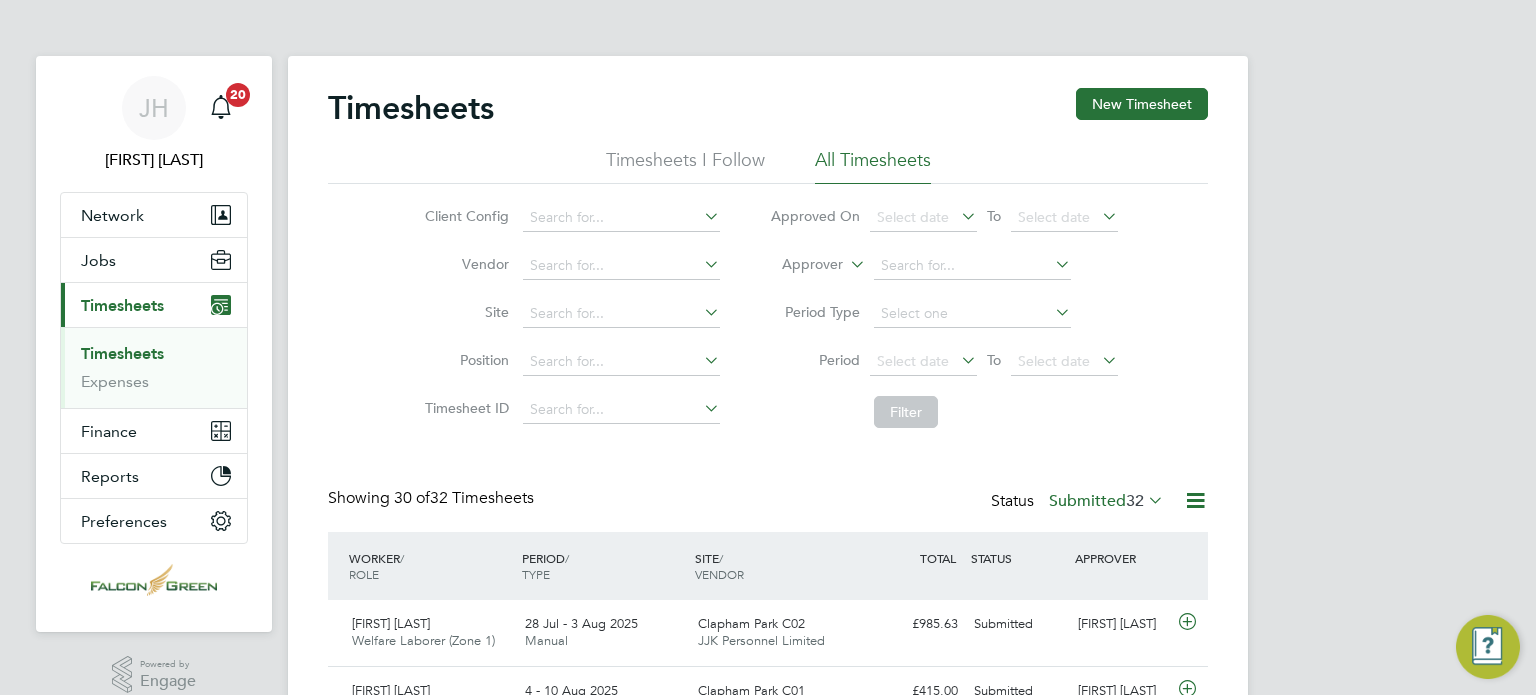 click on "Timesheets New Timesheet" 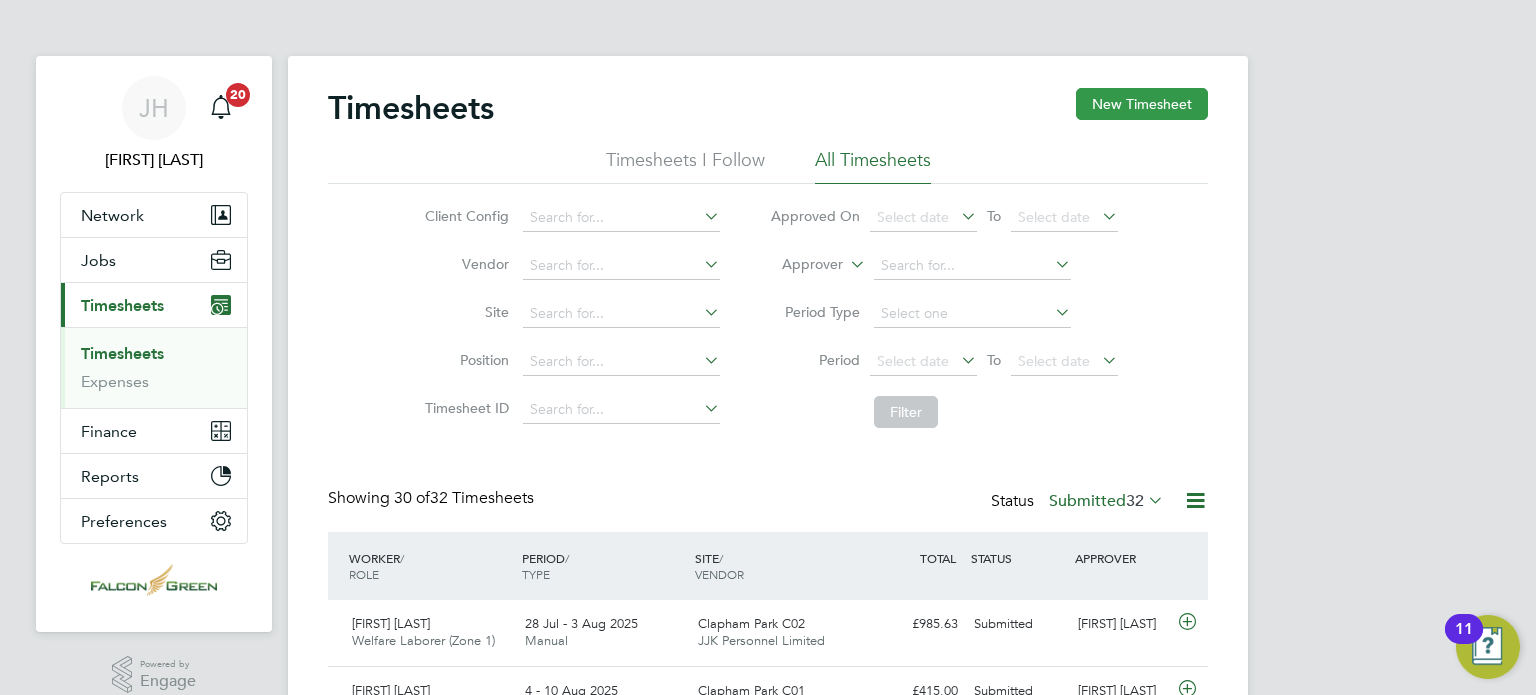 click on "New Timesheet" 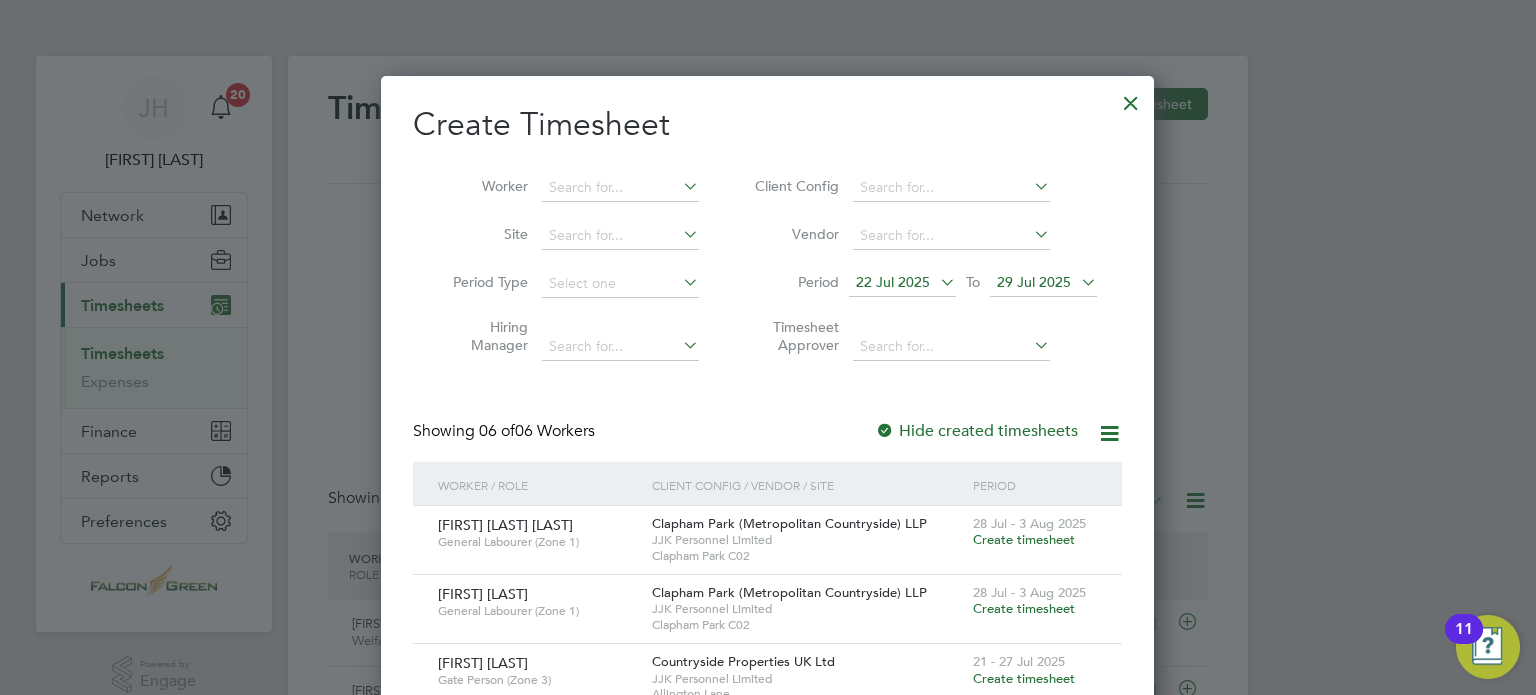click on "Period
22 Jul 2025
To
29 Jul 2025" at bounding box center (923, 284) 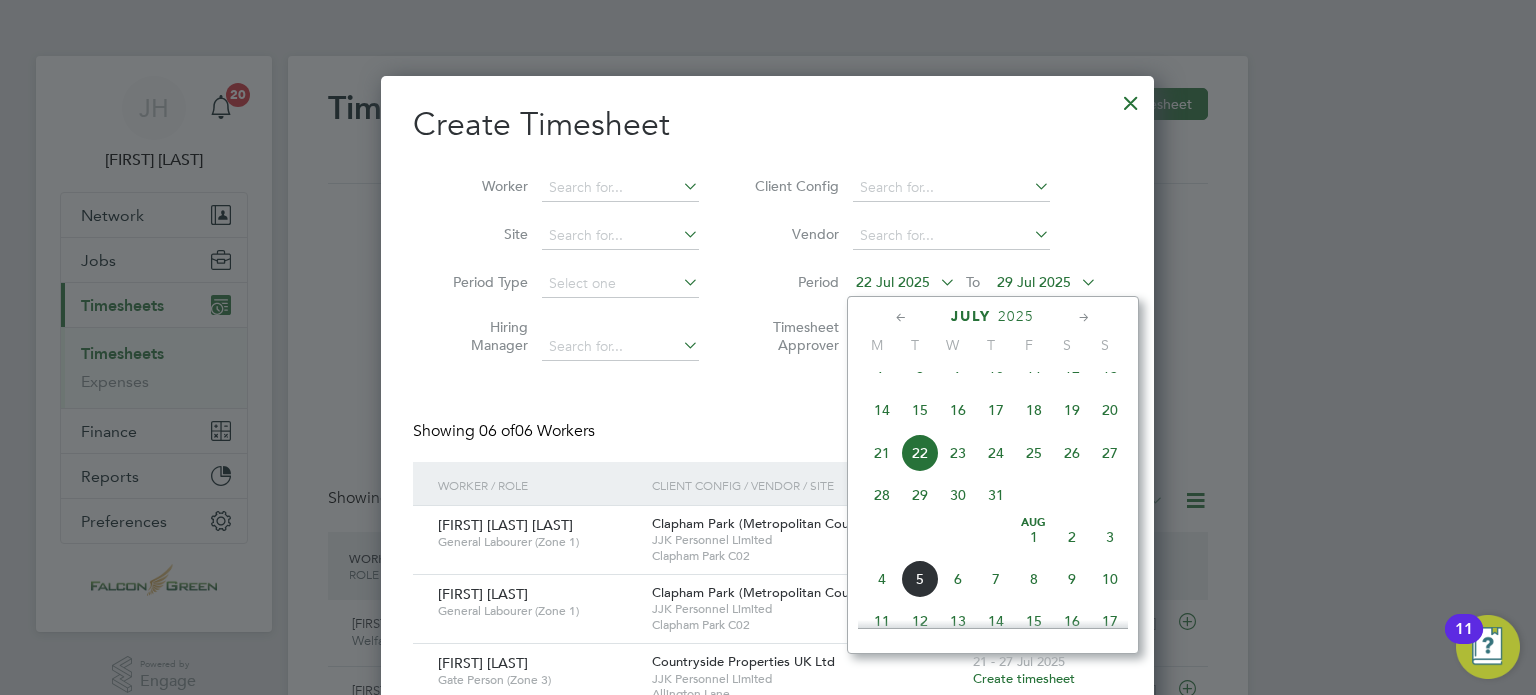 click on "28" 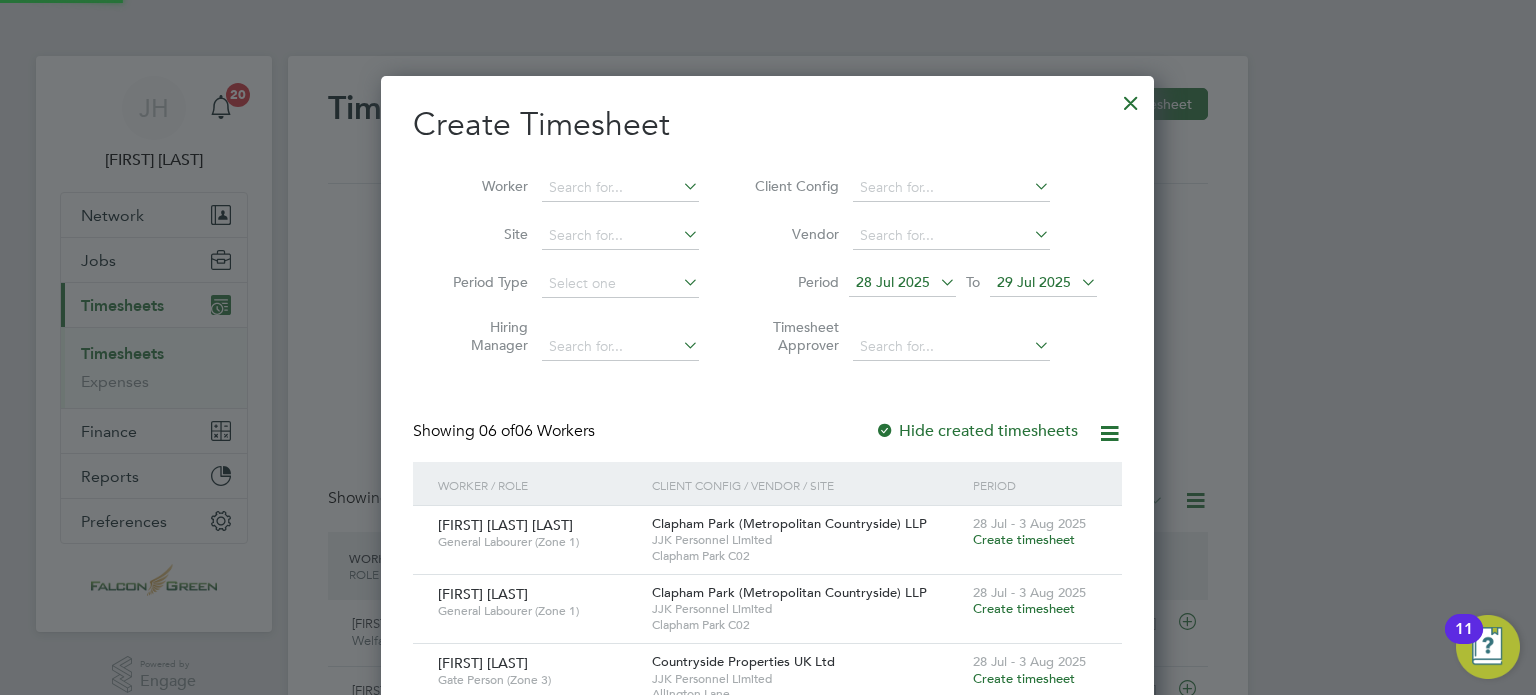 click on "29 Jul 2025" at bounding box center (1034, 282) 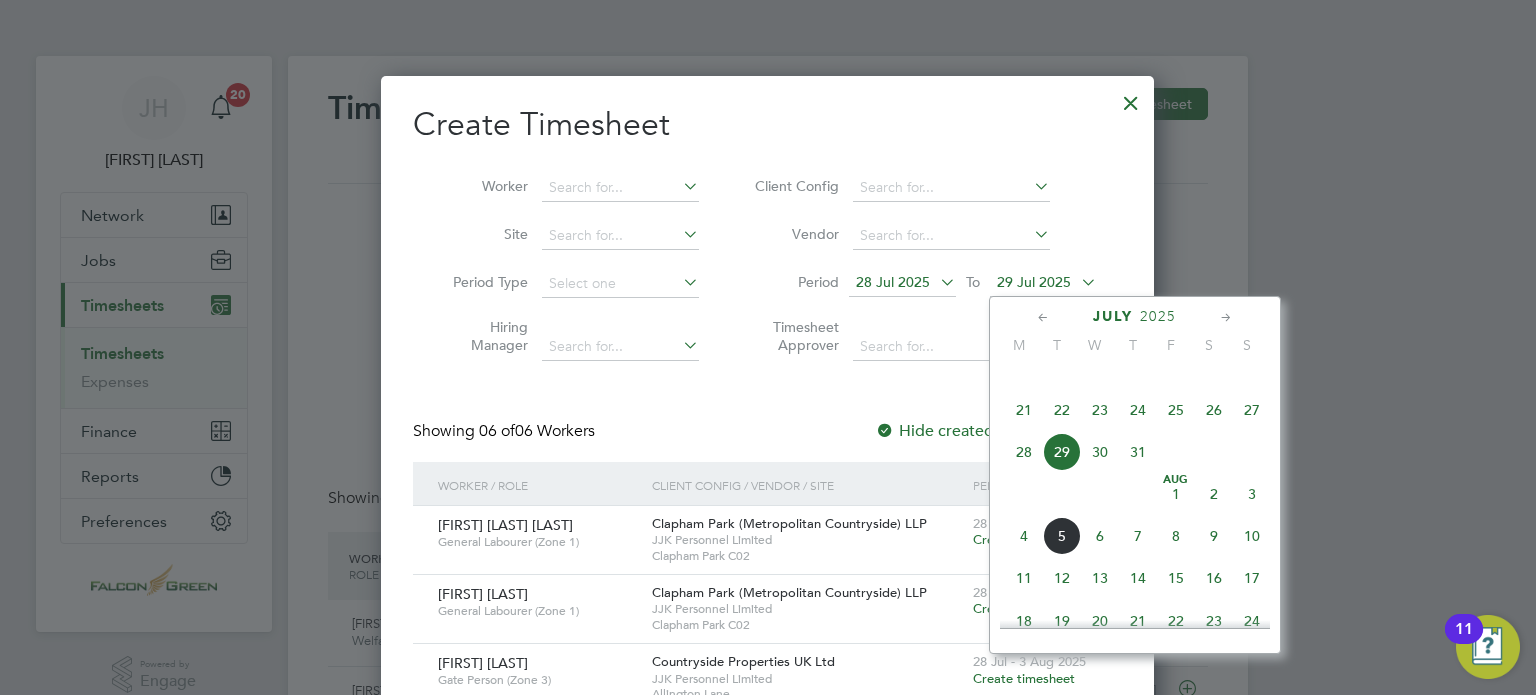 click on "3" 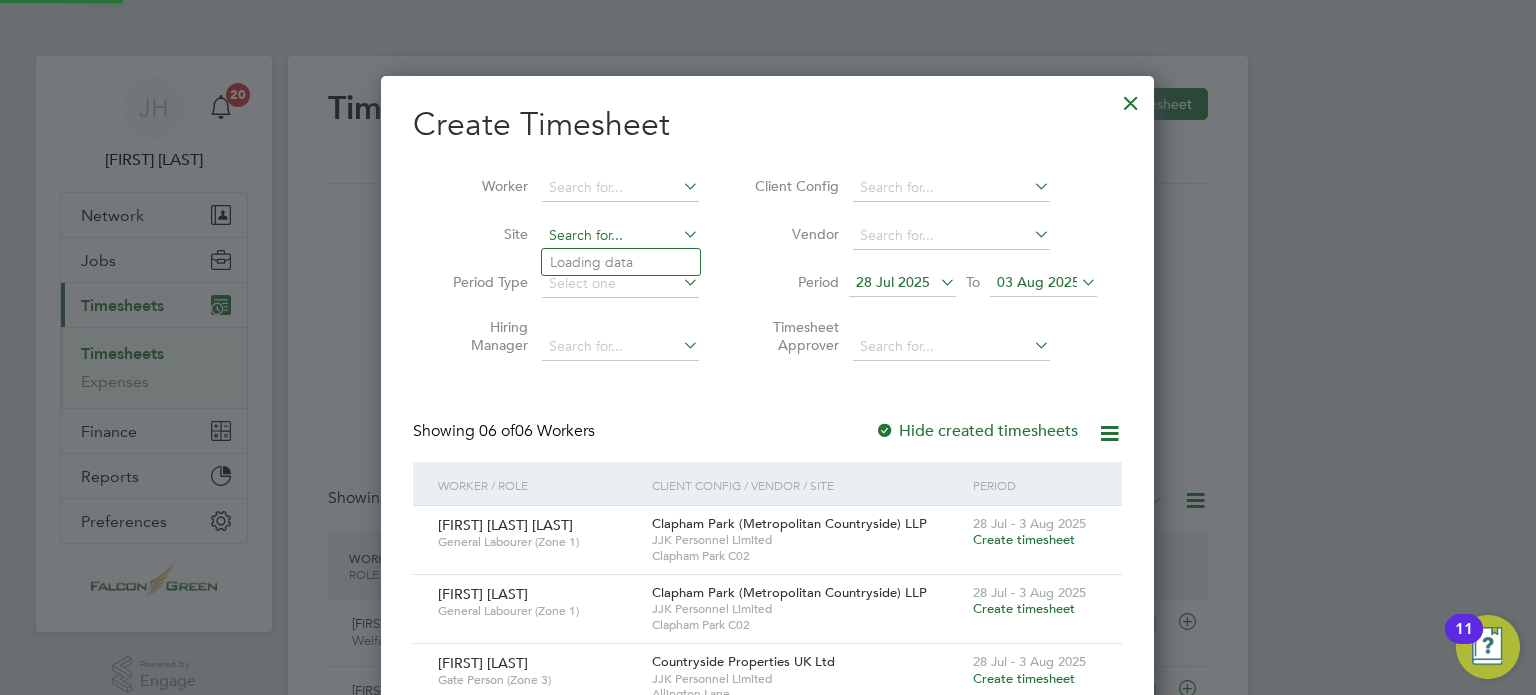 click at bounding box center [620, 236] 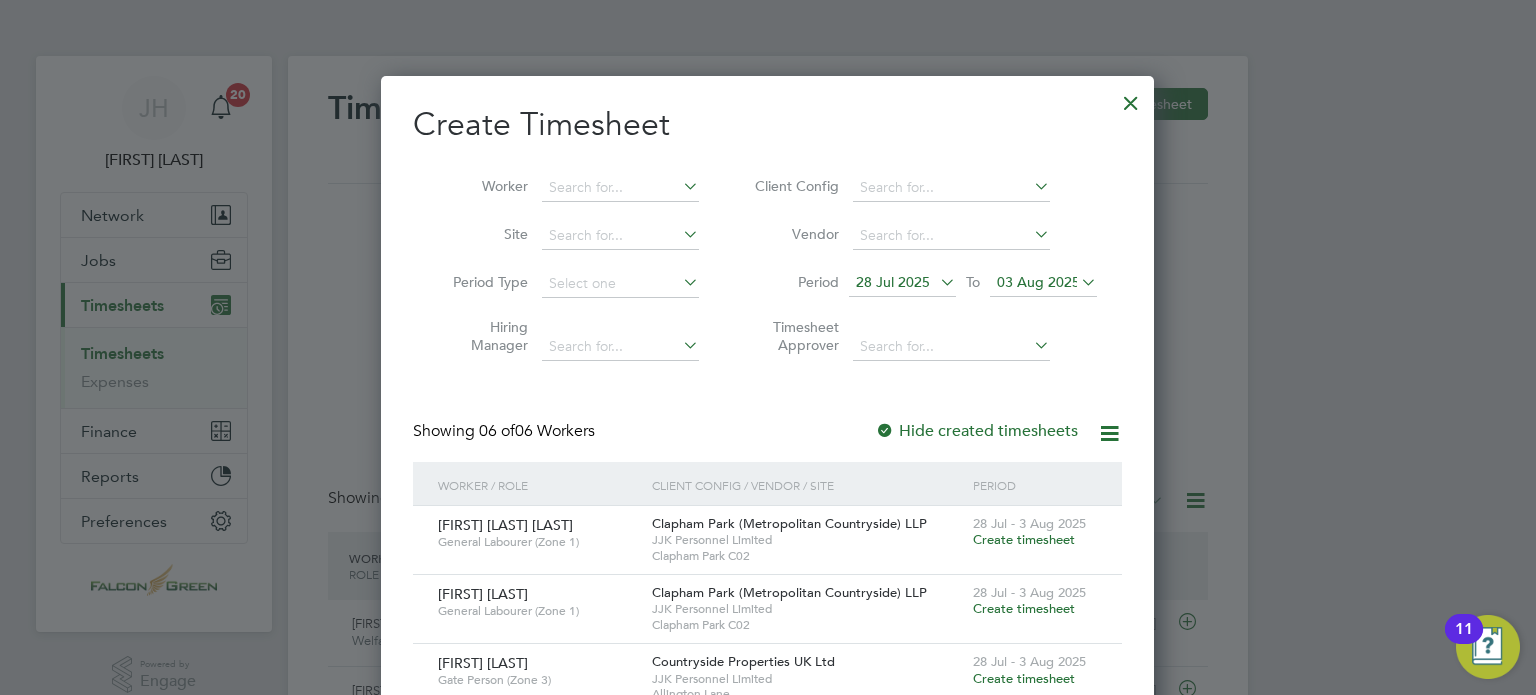 click on "Clapham Park C01" 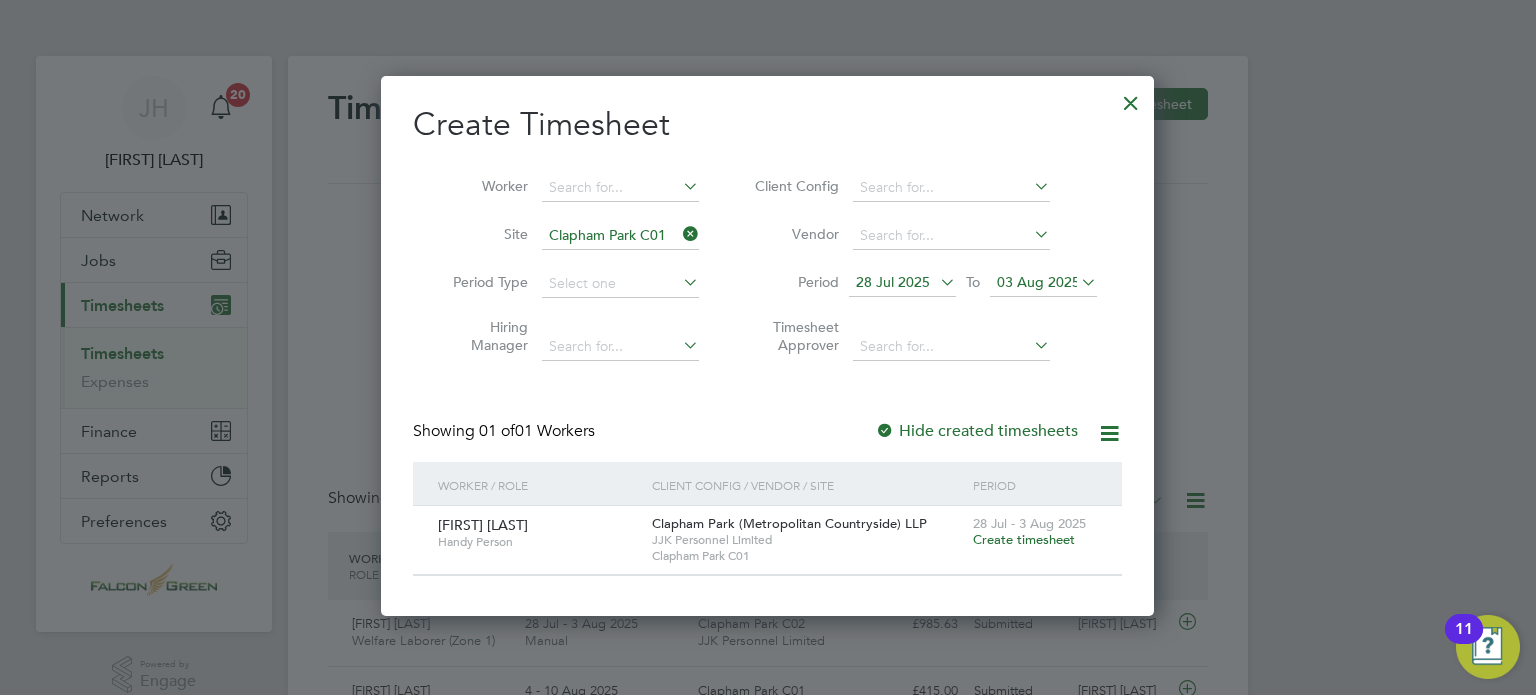 click at bounding box center [679, 234] 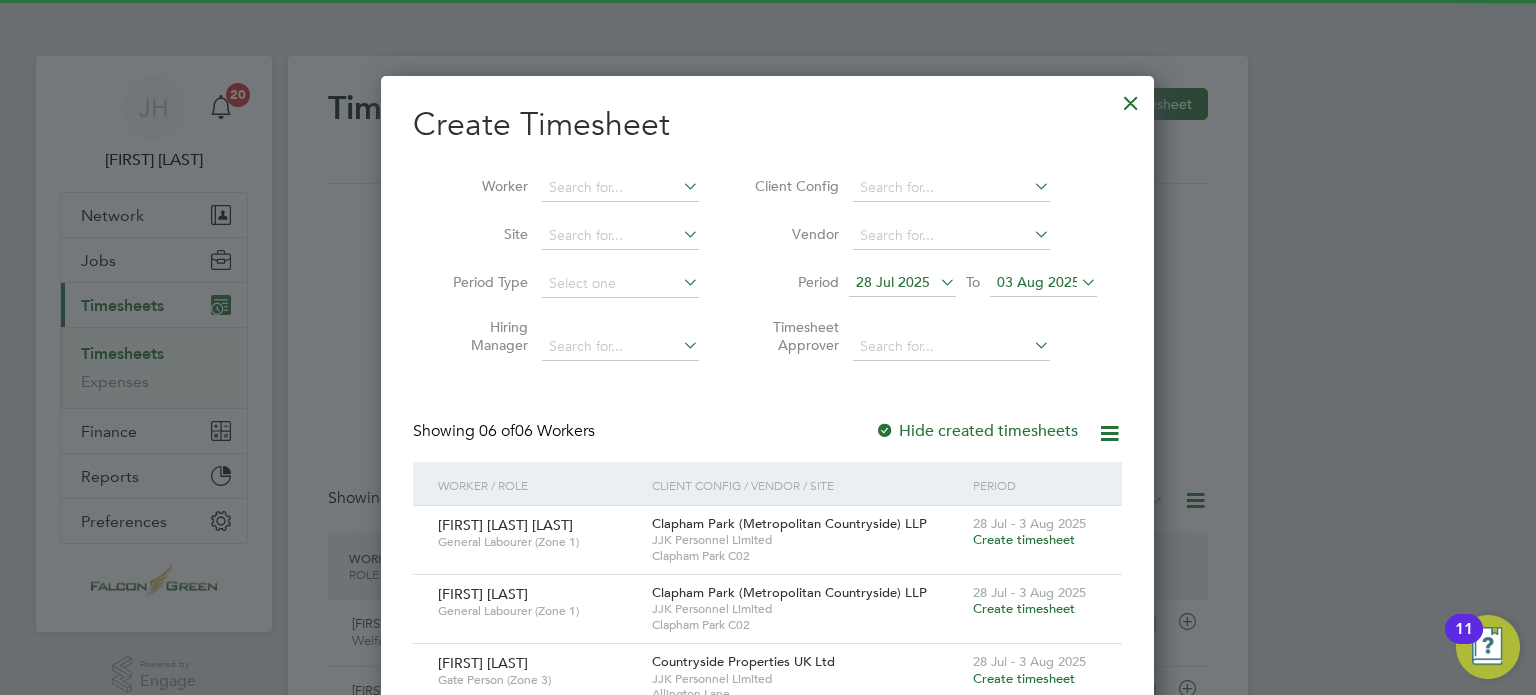 click on "Timesheet Approver" at bounding box center [923, 339] 